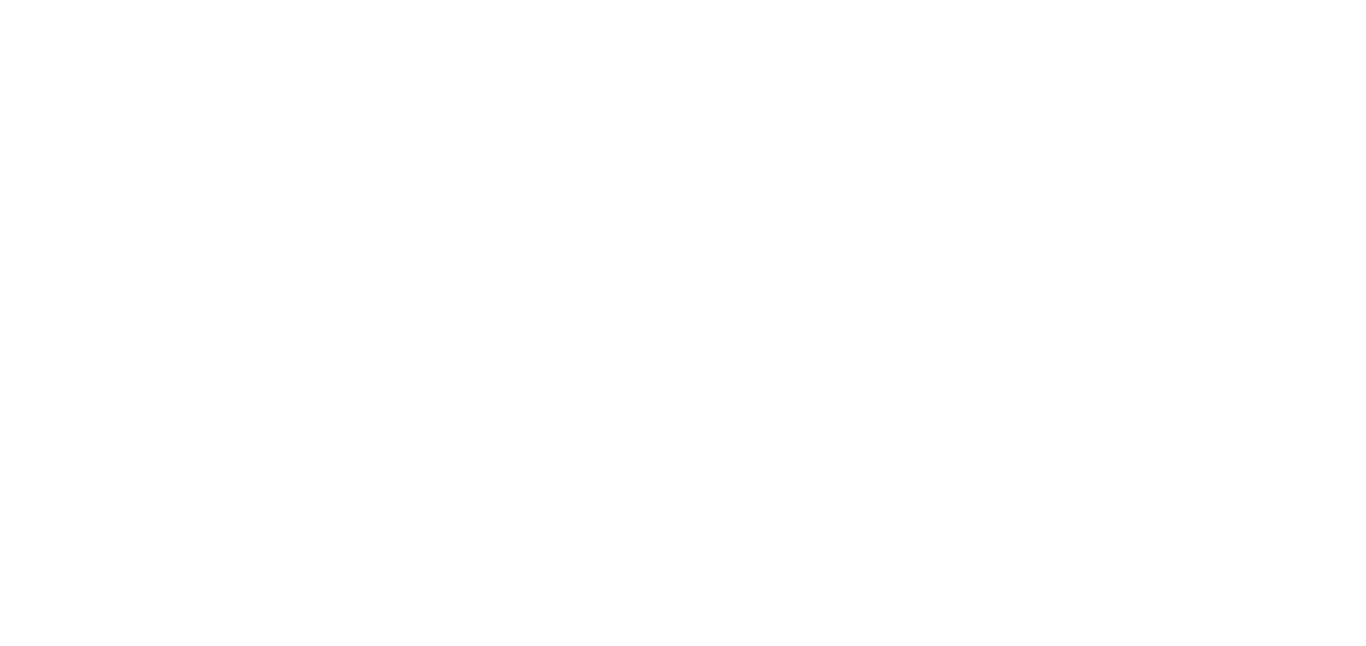 scroll, scrollTop: 0, scrollLeft: 0, axis: both 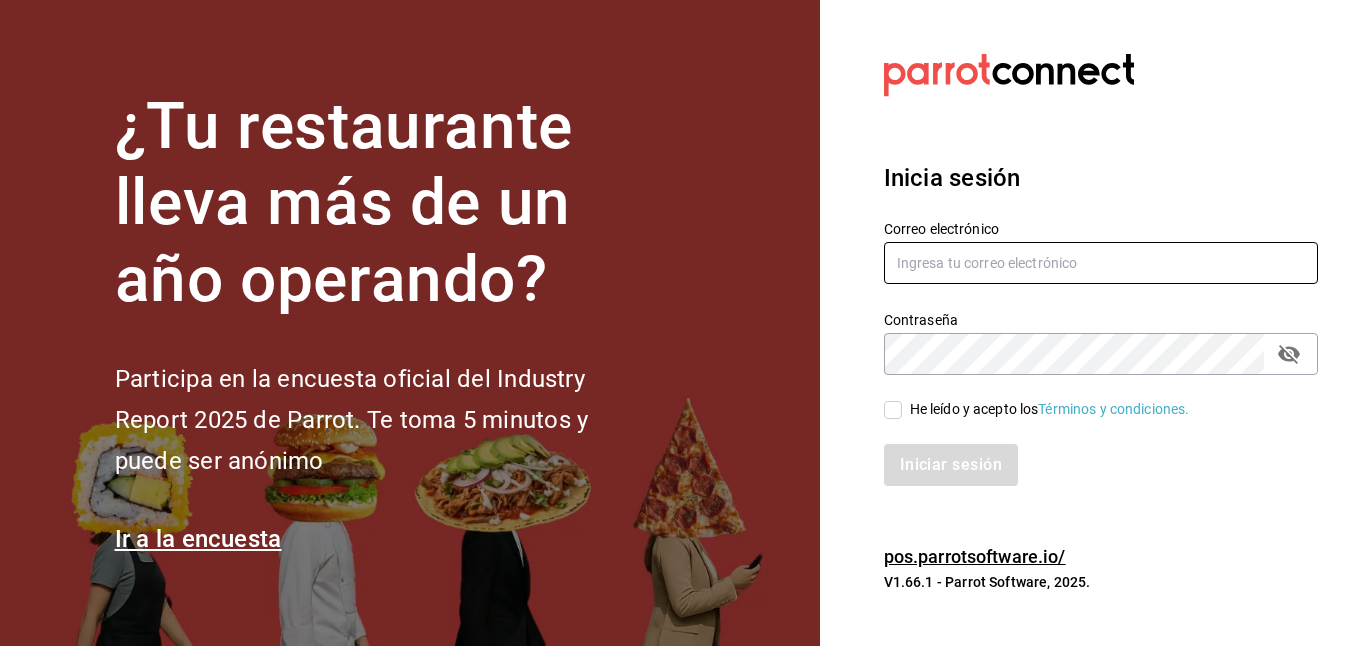 type on "[USERNAME]@example.com" 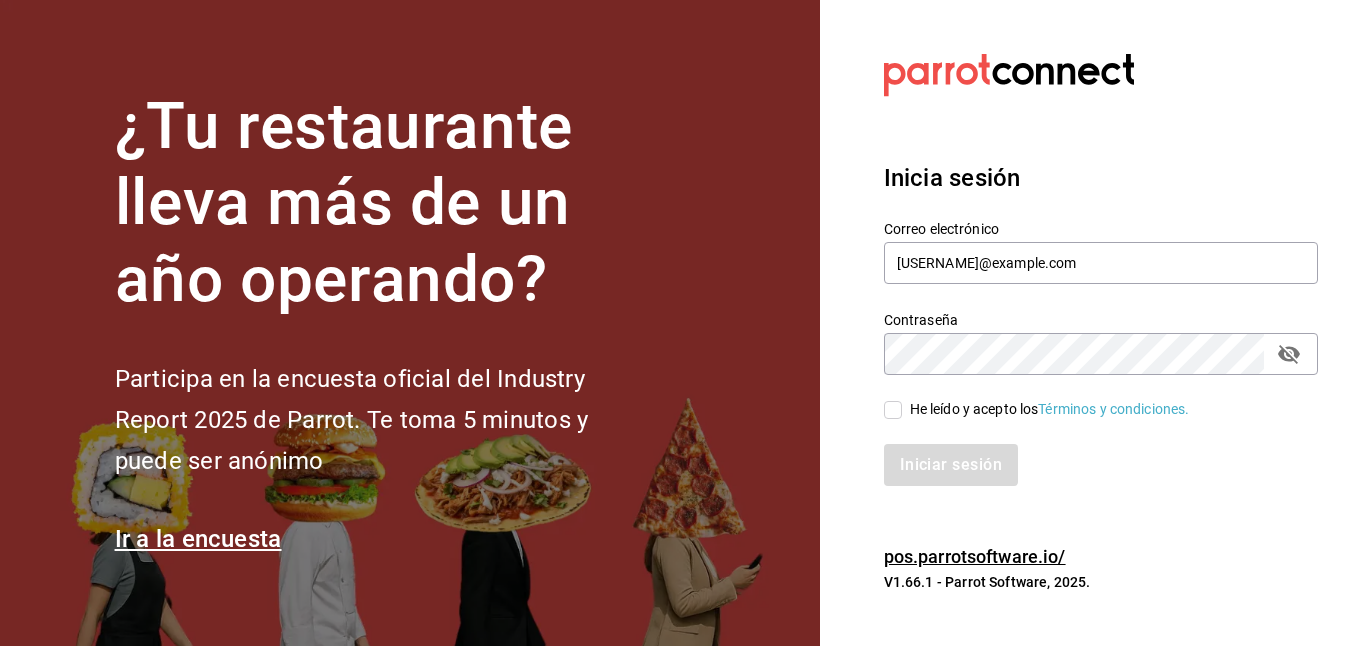 click on "He leído y acepto los  Términos y condiciones." at bounding box center [893, 410] 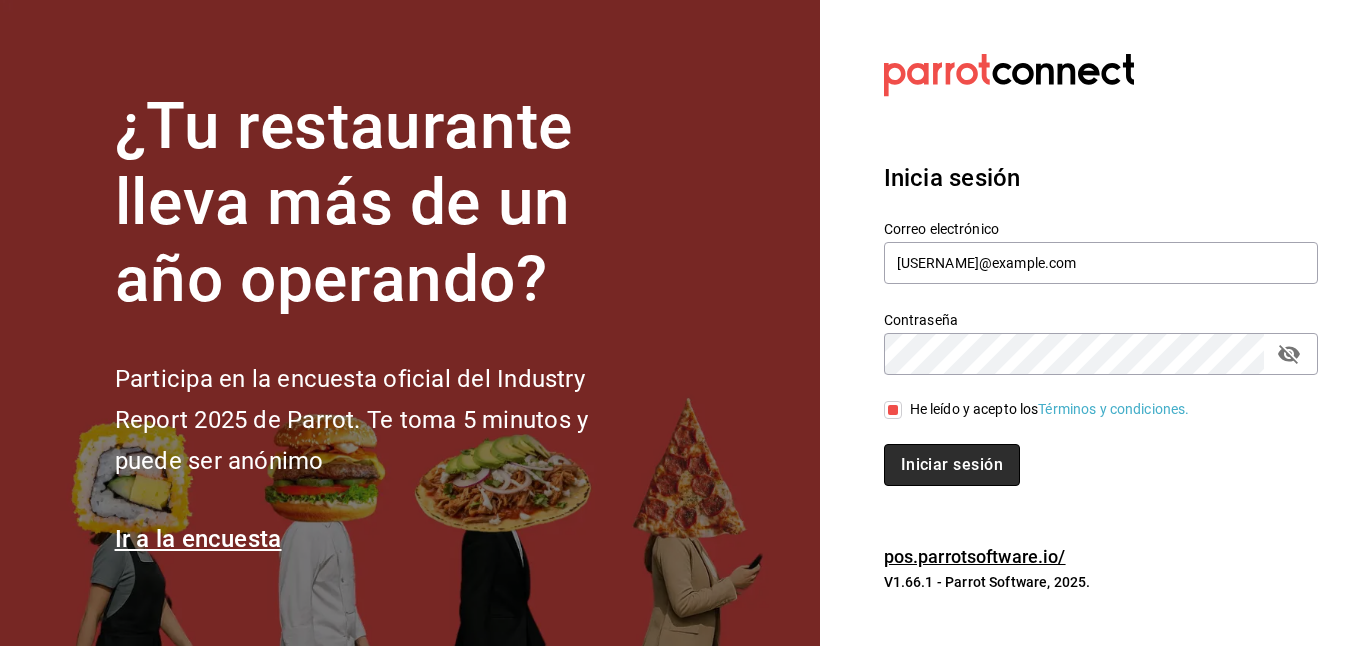 click on "Iniciar sesión" at bounding box center (952, 465) 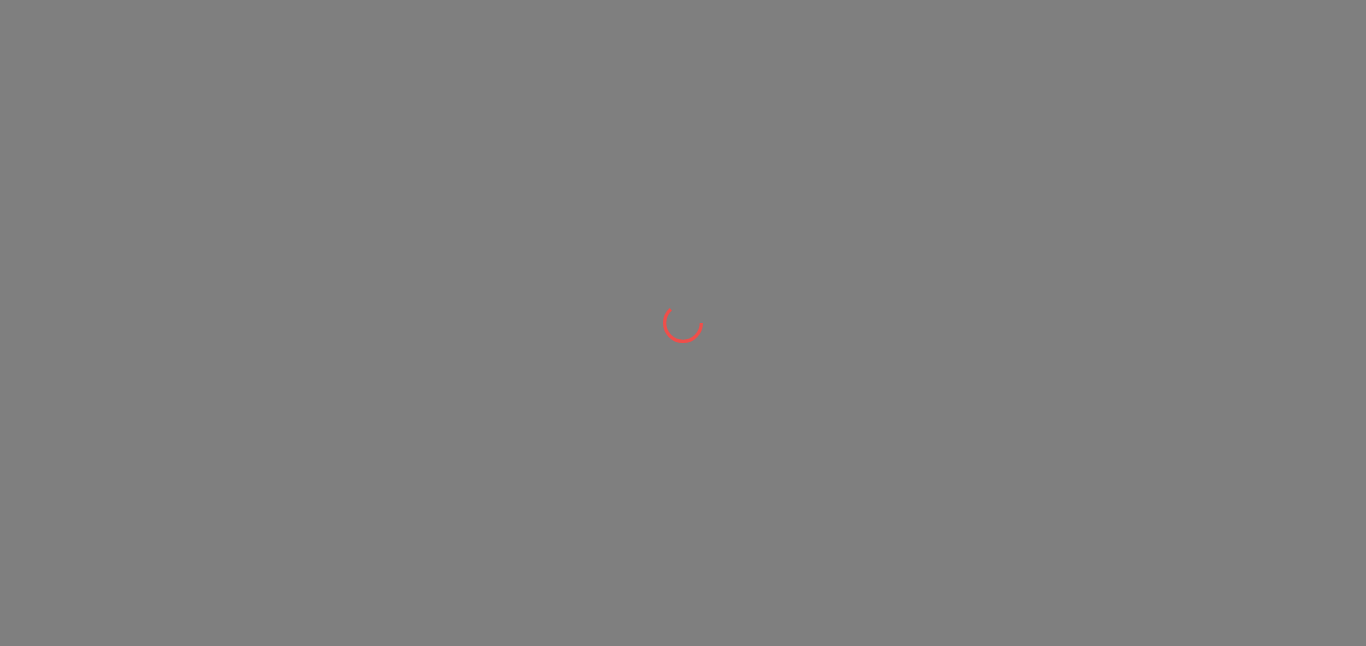 scroll, scrollTop: 0, scrollLeft: 0, axis: both 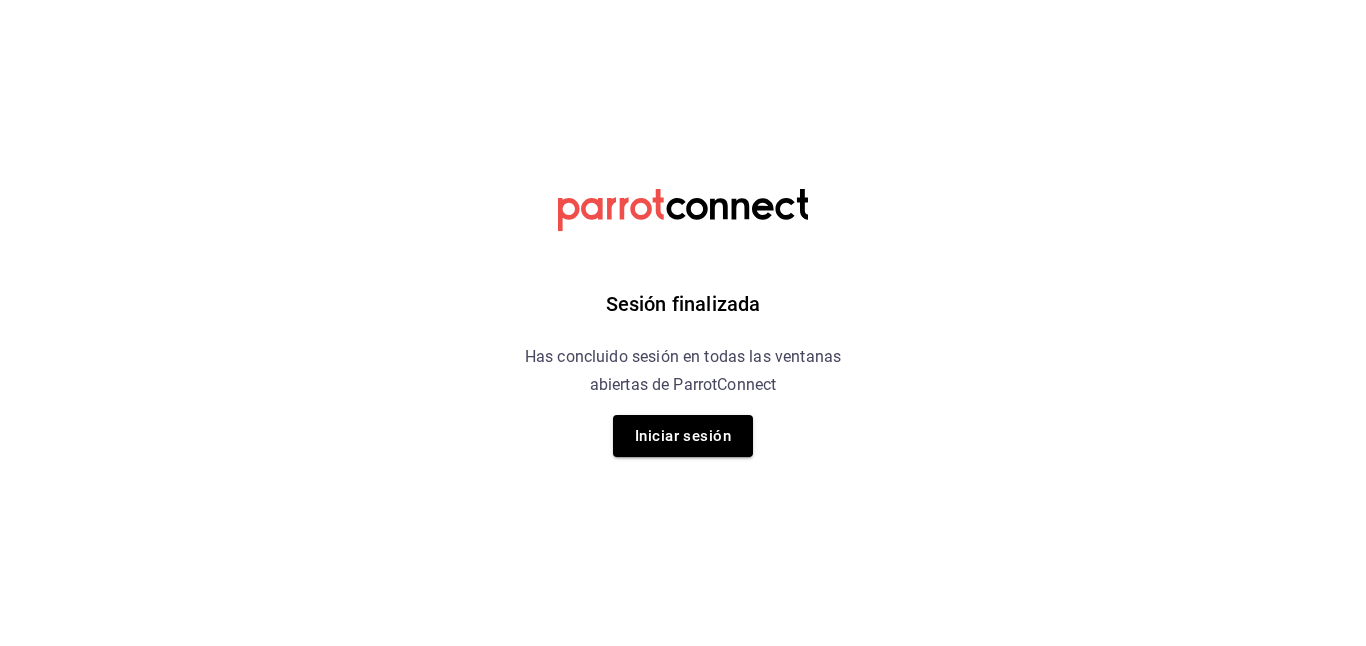 click on "Sesión finalizada Has concluido sesión en todas las ventanas abiertas de ParrotConnect Iniciar sesión" at bounding box center [683, 323] 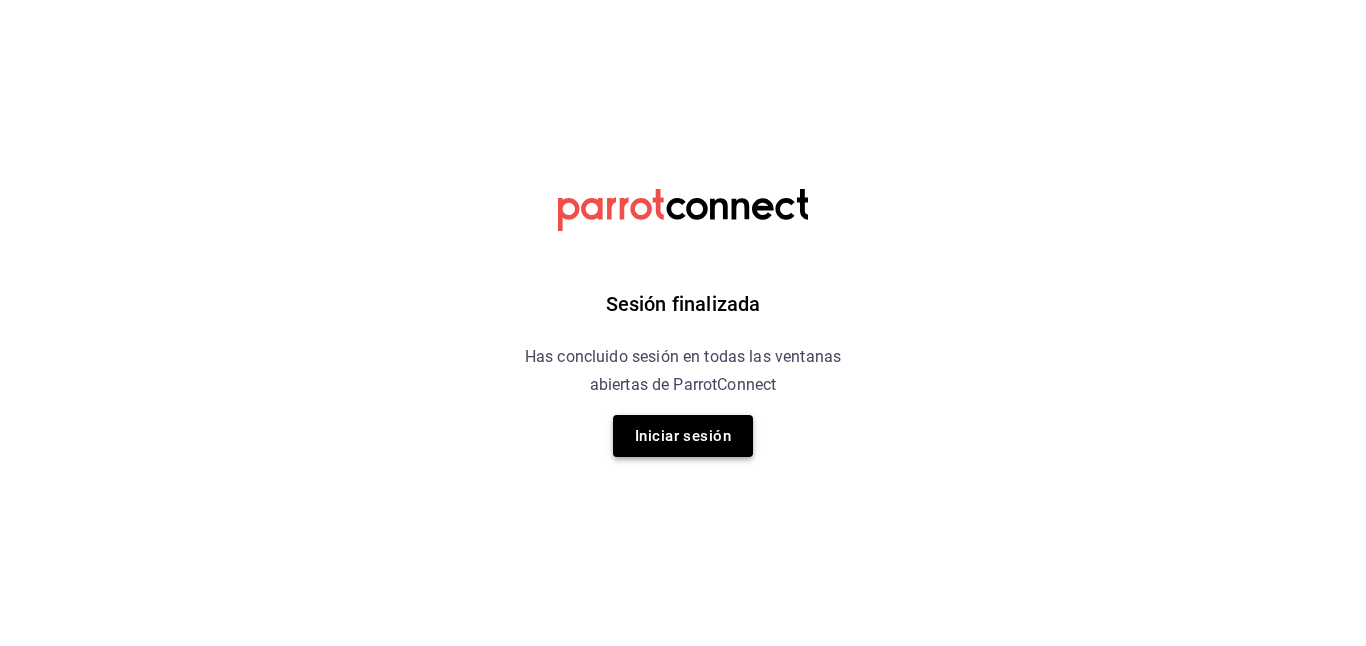 click on "Iniciar sesión" at bounding box center [683, 436] 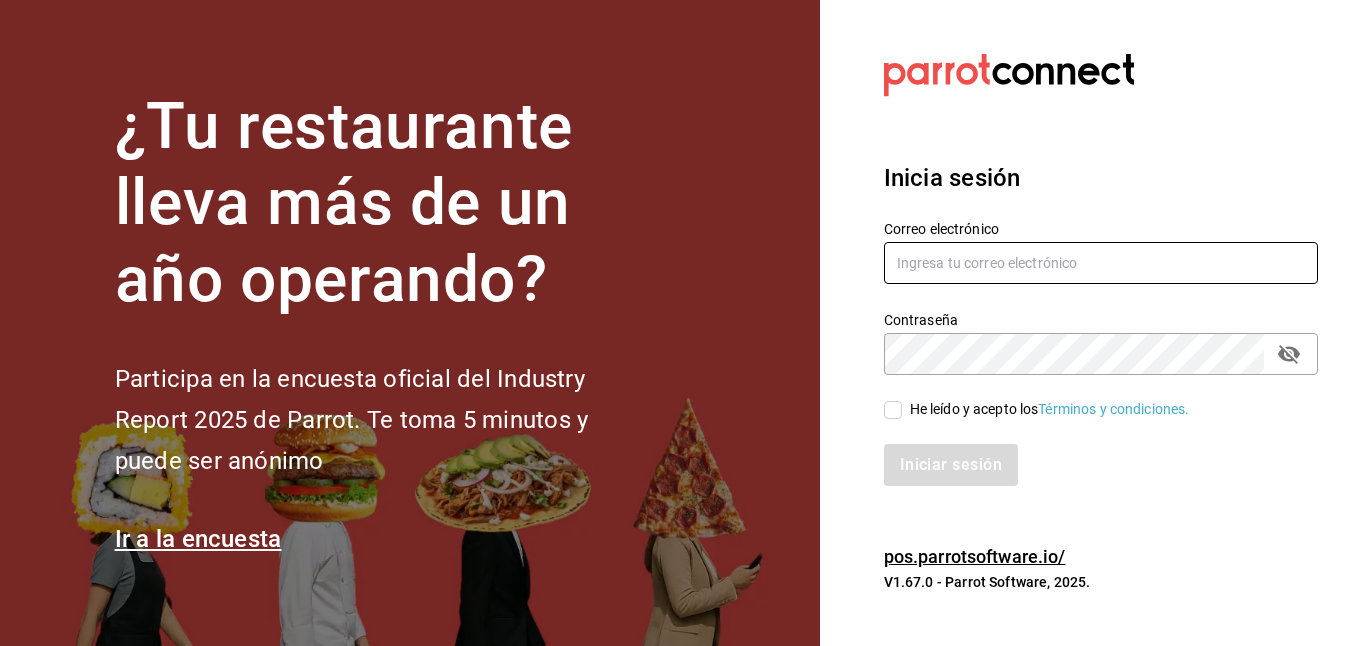 type on "[USERNAME]@example.com" 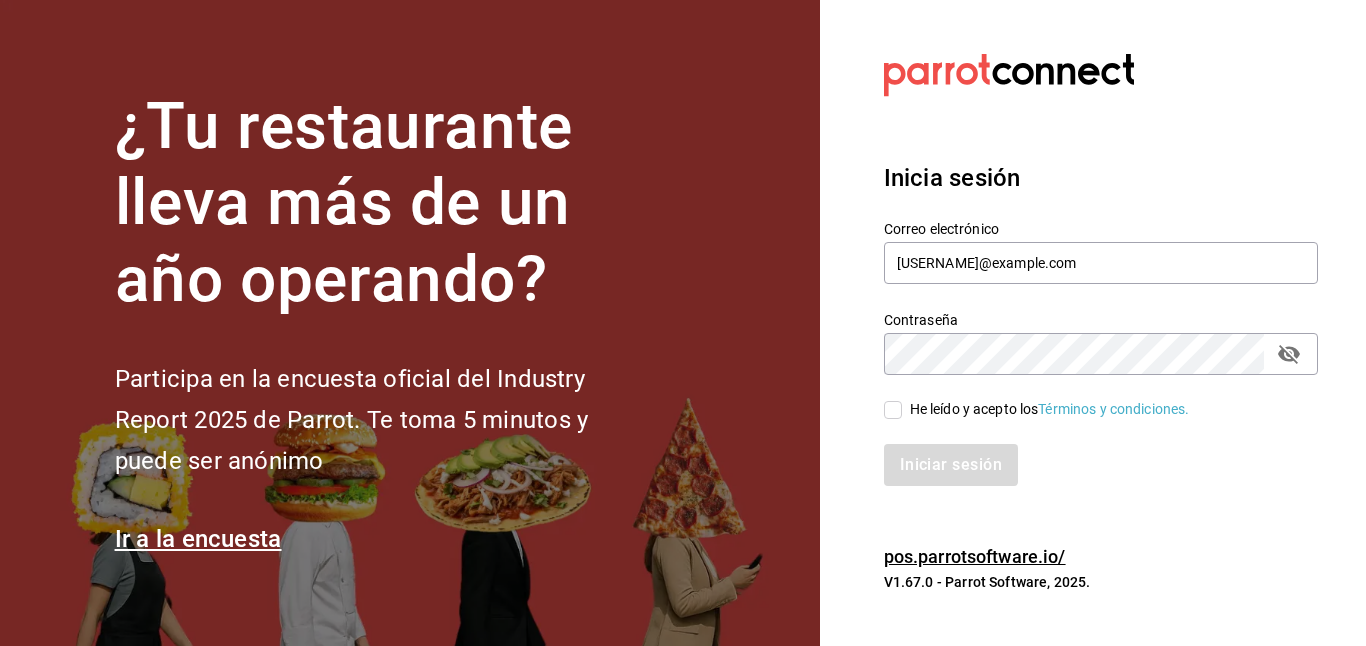 click on "He leído y acepto los  Términos y condiciones." at bounding box center (893, 410) 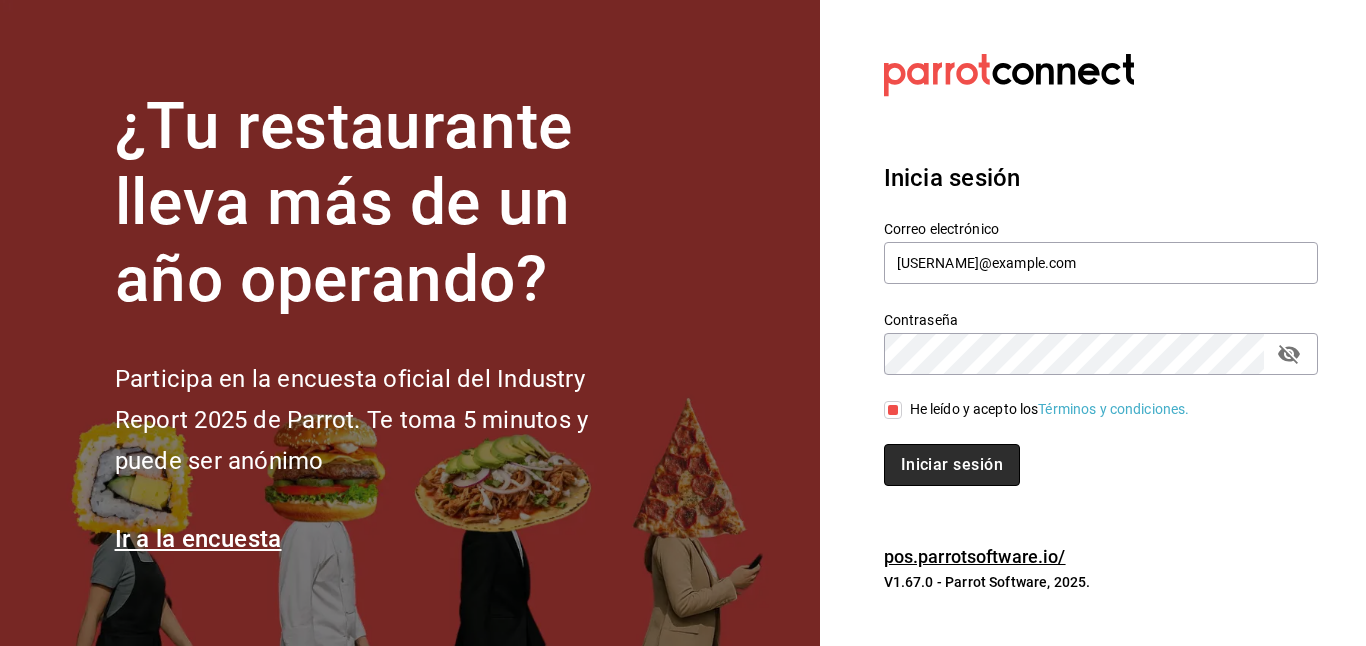 click on "Iniciar sesión" at bounding box center [952, 465] 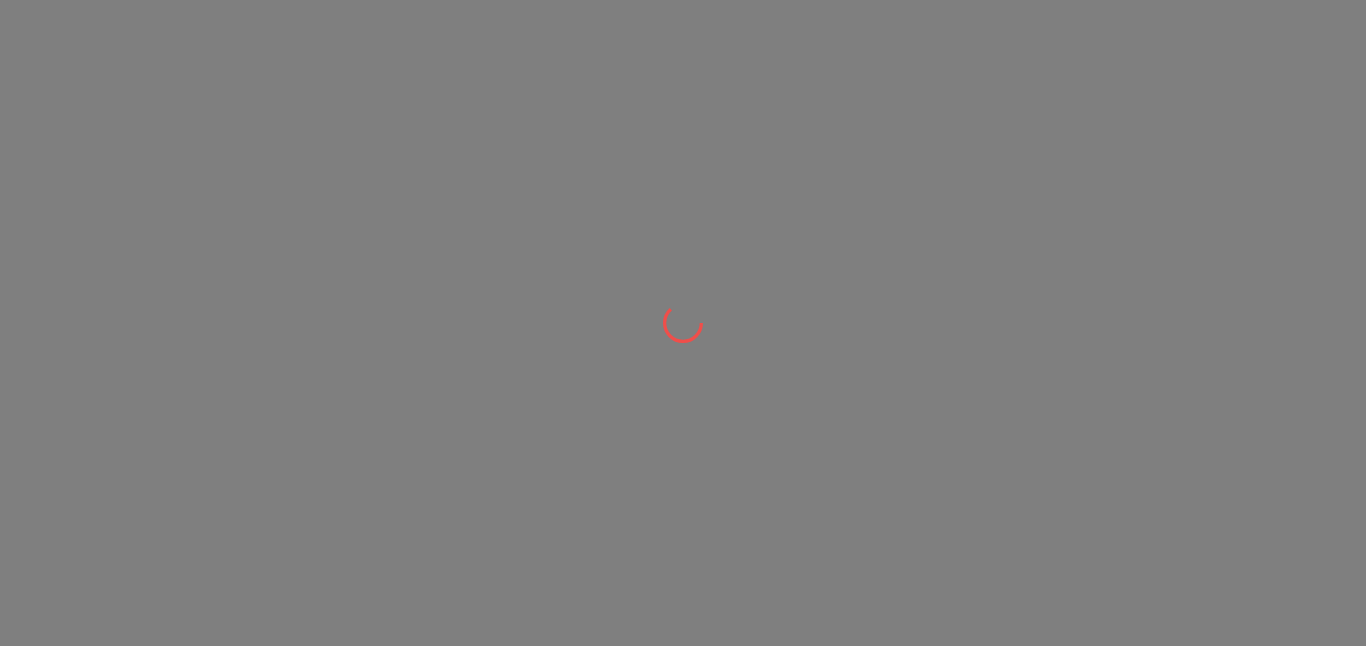 scroll, scrollTop: 0, scrollLeft: 0, axis: both 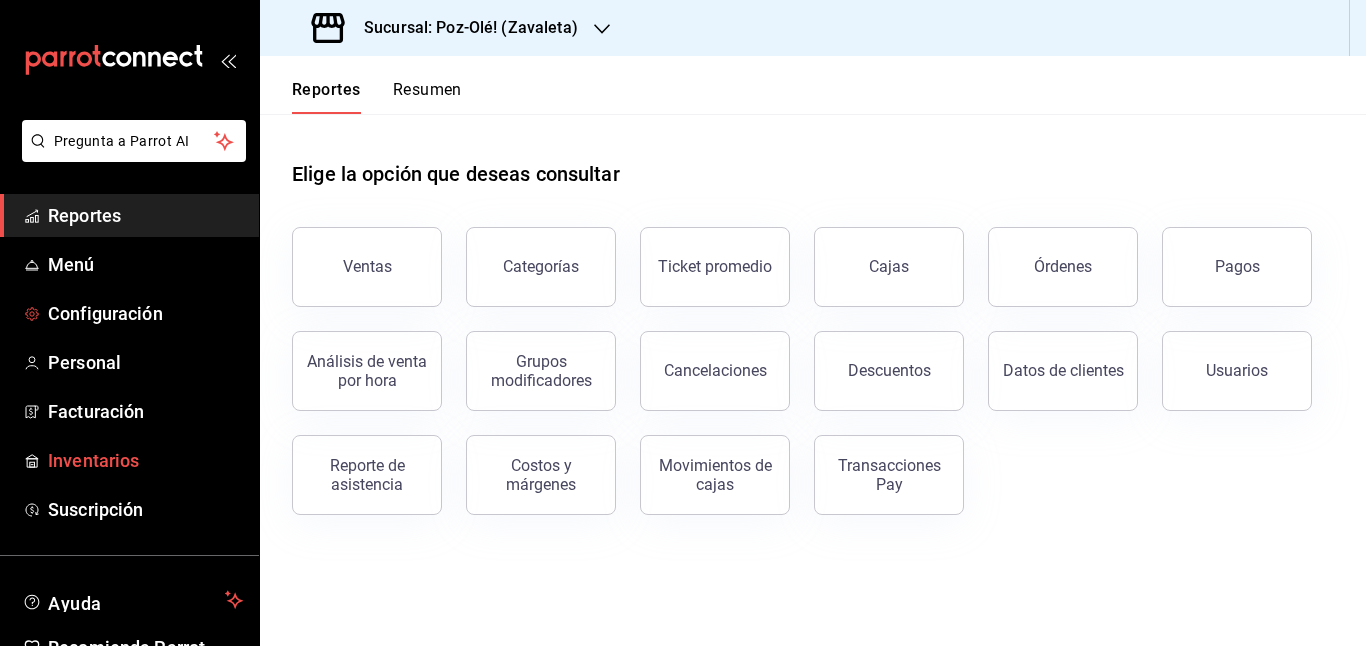 click on "Inventarios" at bounding box center [145, 460] 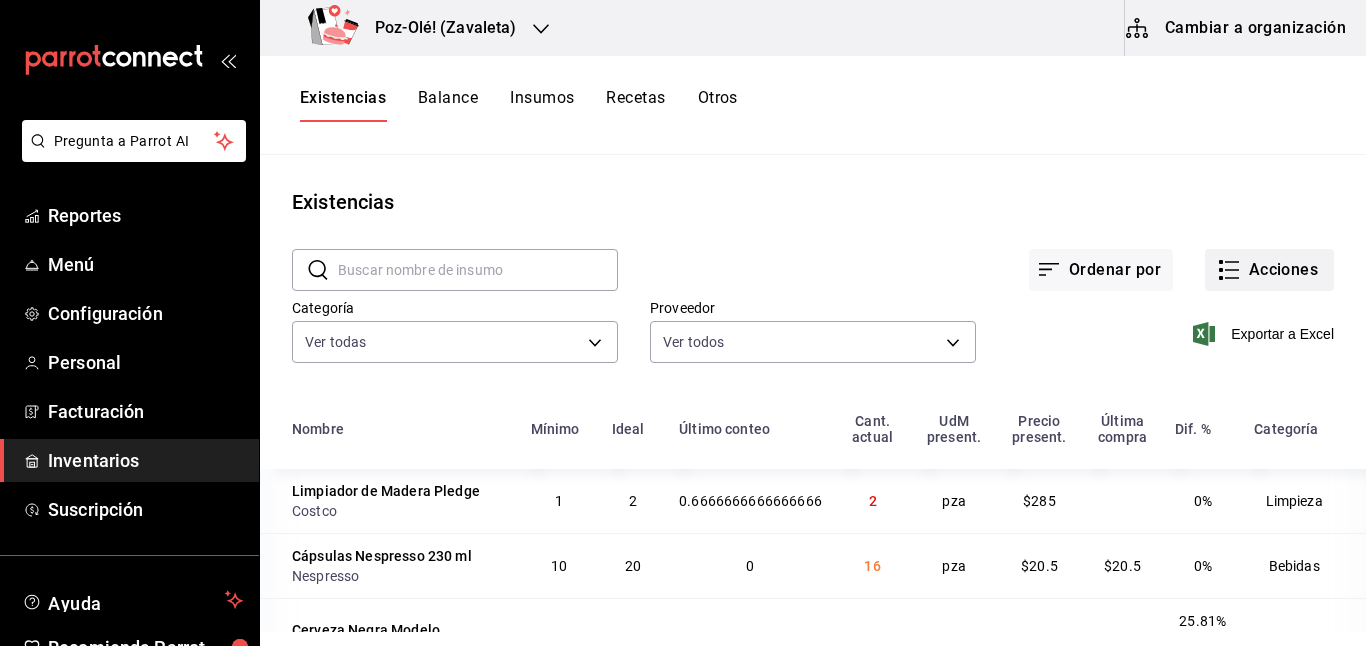 click on "Acciones" at bounding box center [1269, 270] 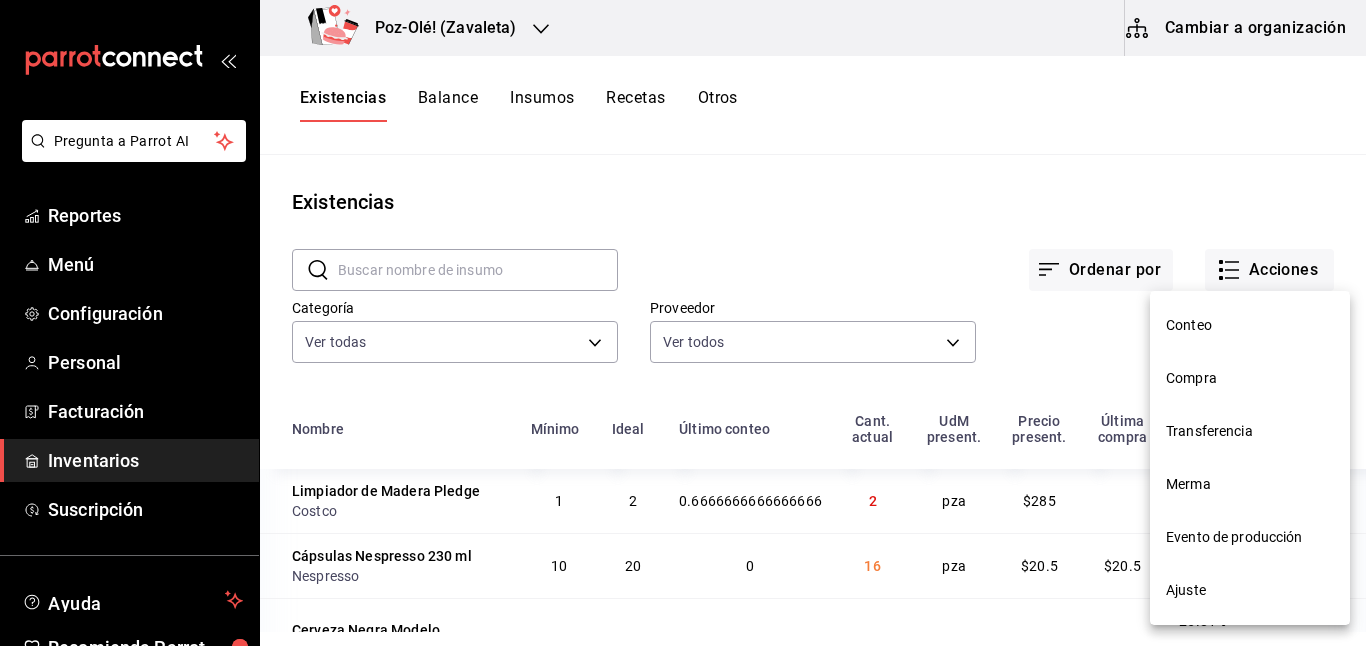 click on "Ajuste" at bounding box center [1250, 590] 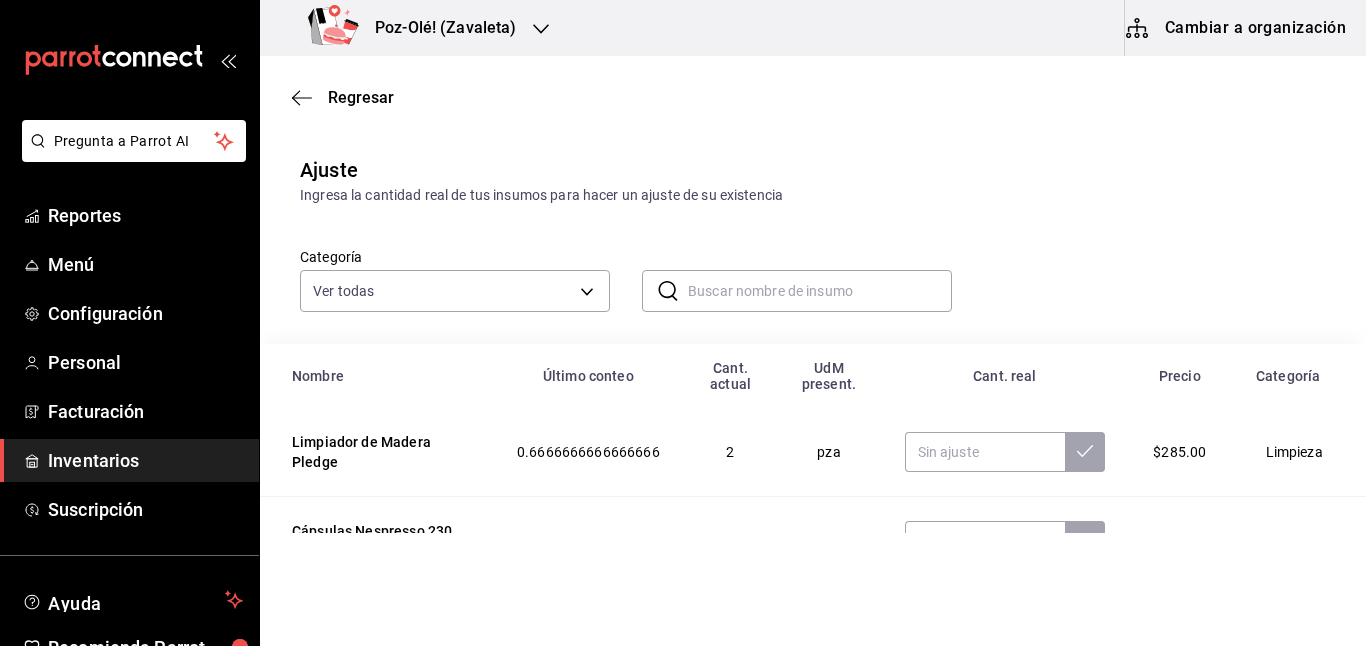 click at bounding box center (820, 291) 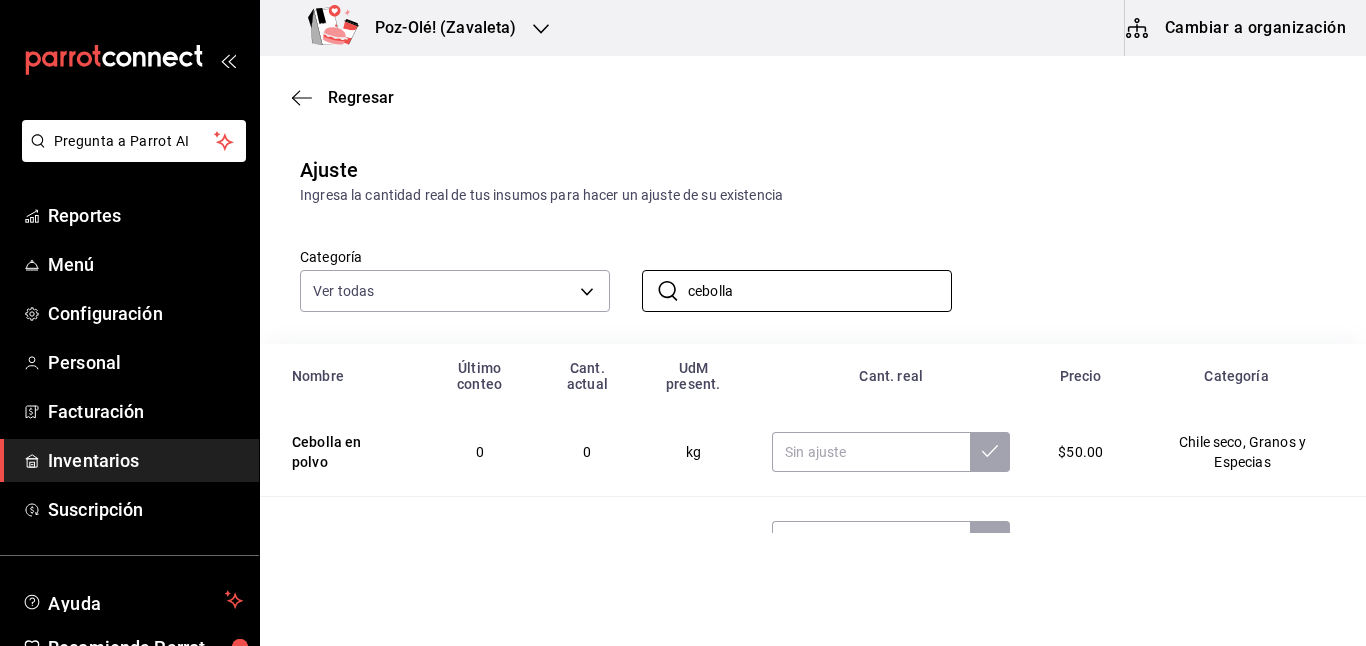 type on "cebolla" 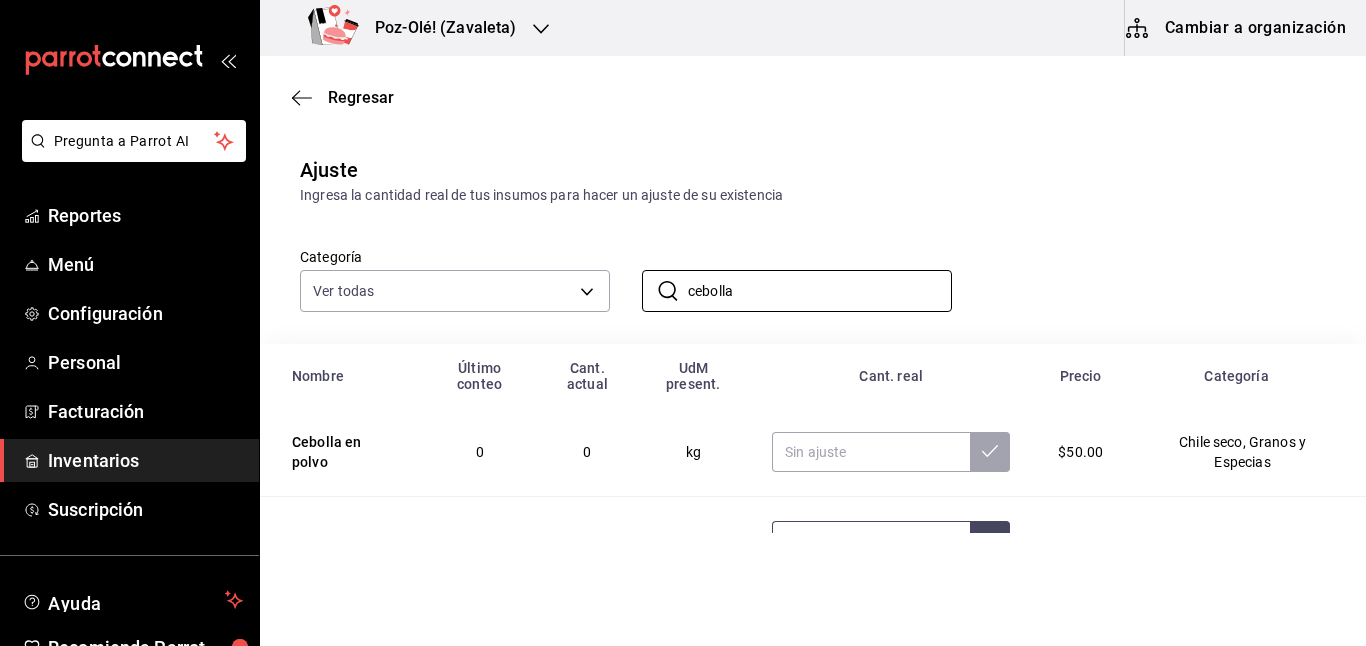 click at bounding box center (871, 541) 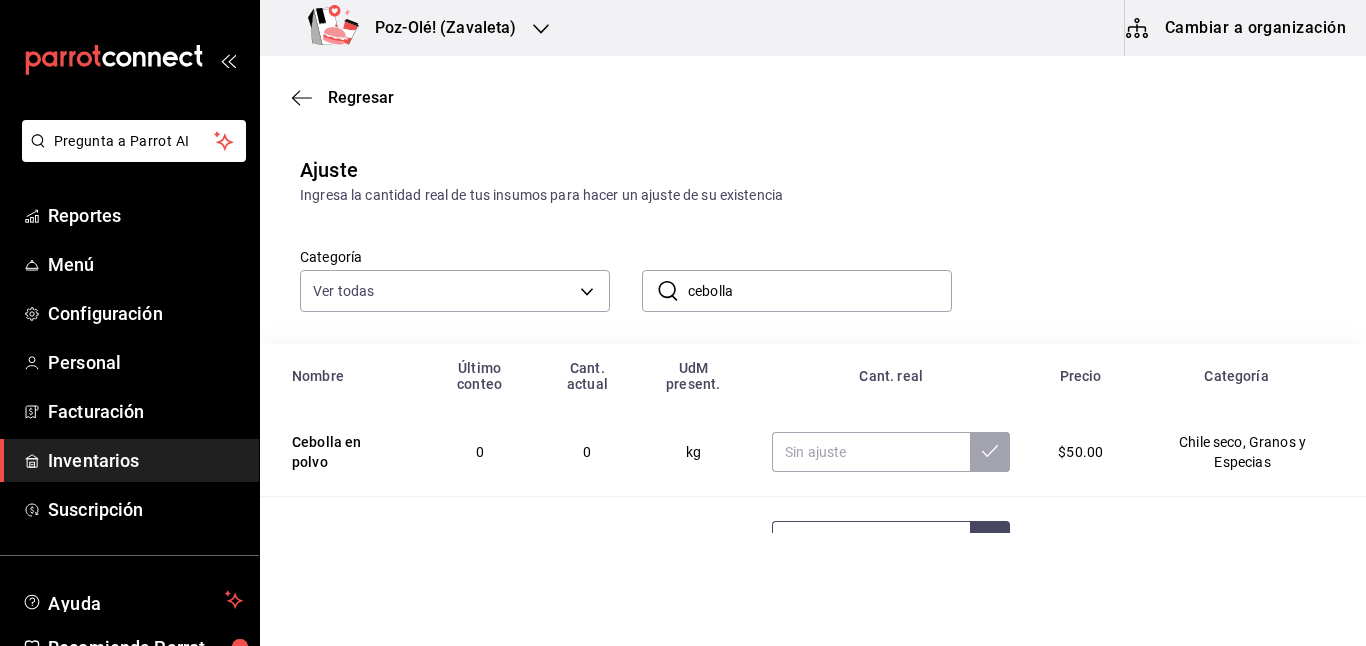 type on "3.53" 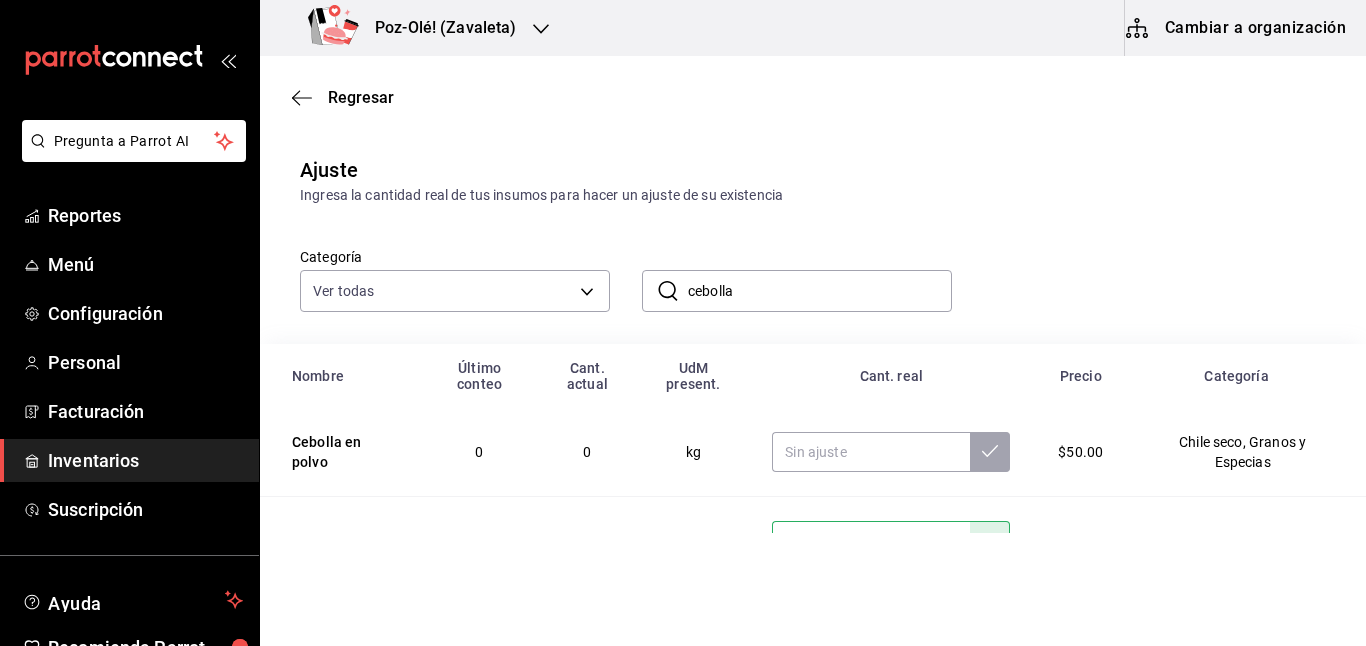 click on "cebolla" at bounding box center (820, 291) 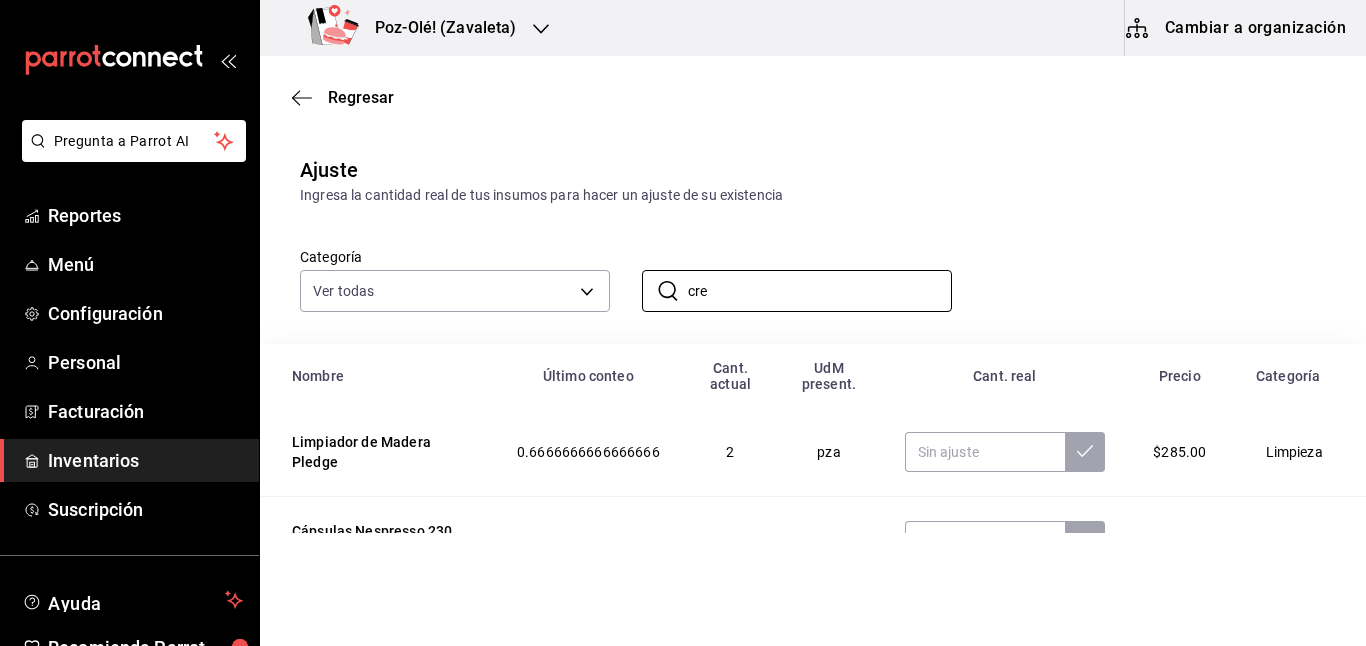 type on "crema" 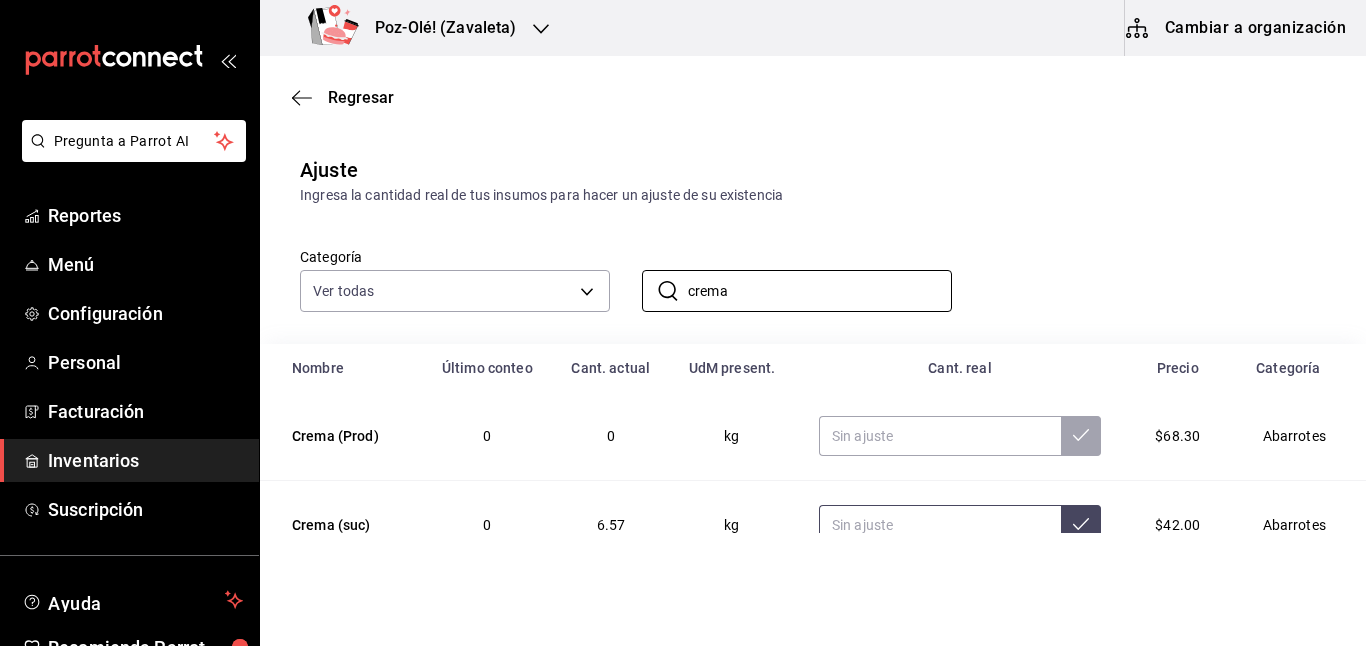click at bounding box center (940, 525) 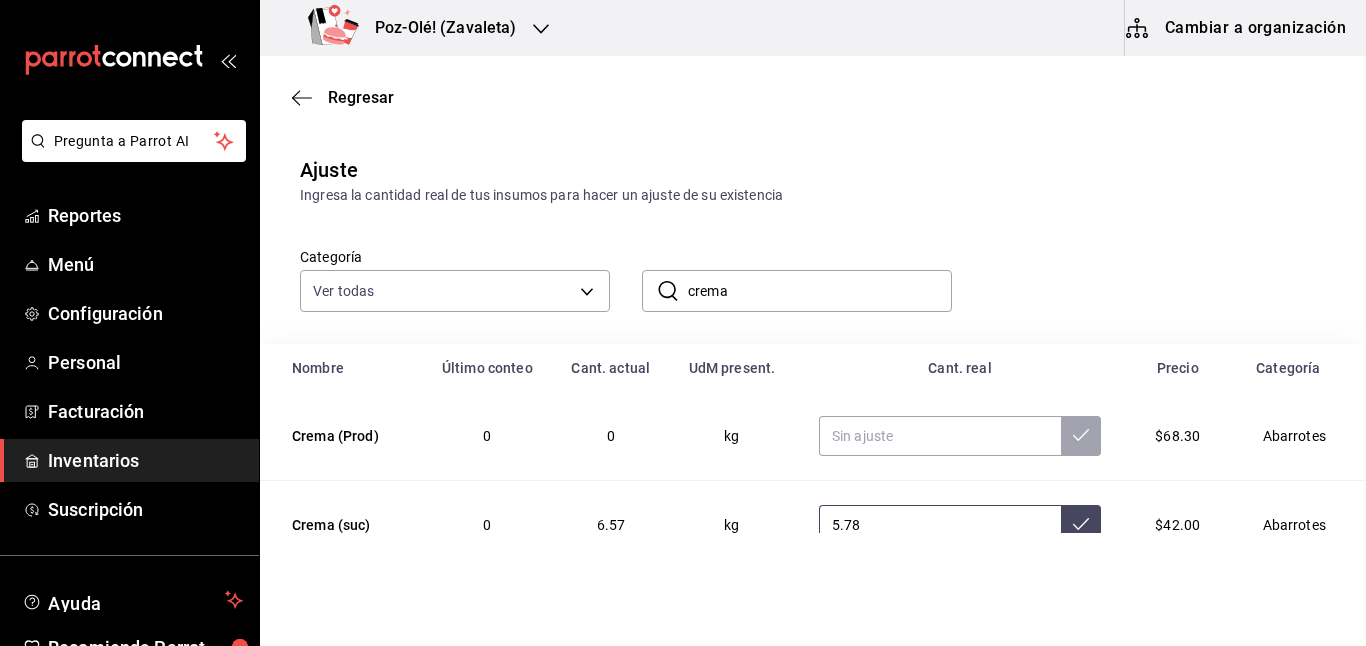 type on "5.78" 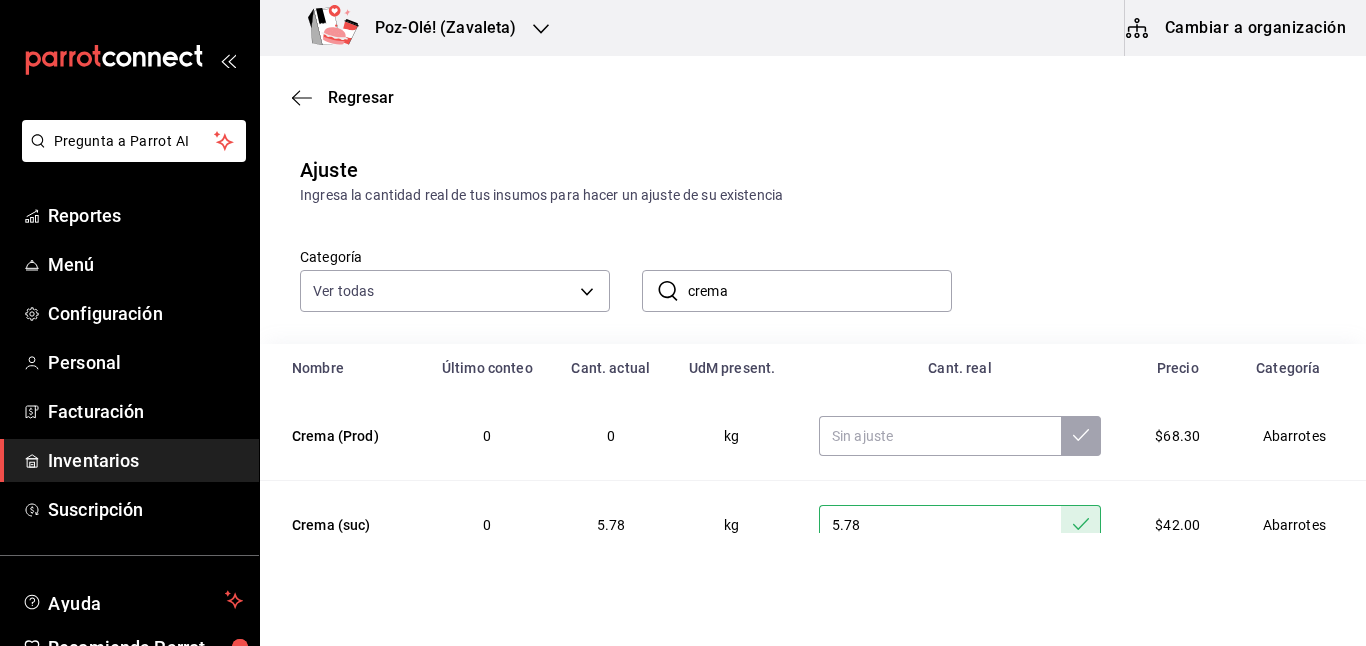 click on "crema" at bounding box center [820, 291] 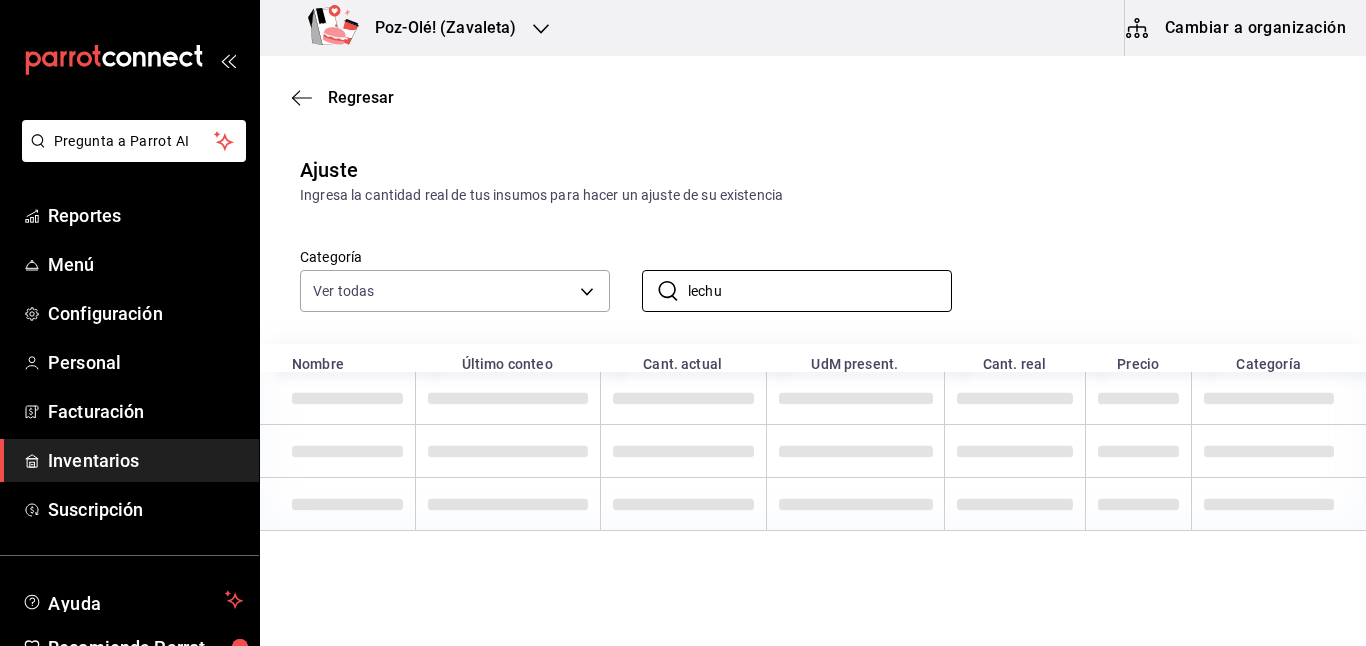 type on "lechuga" 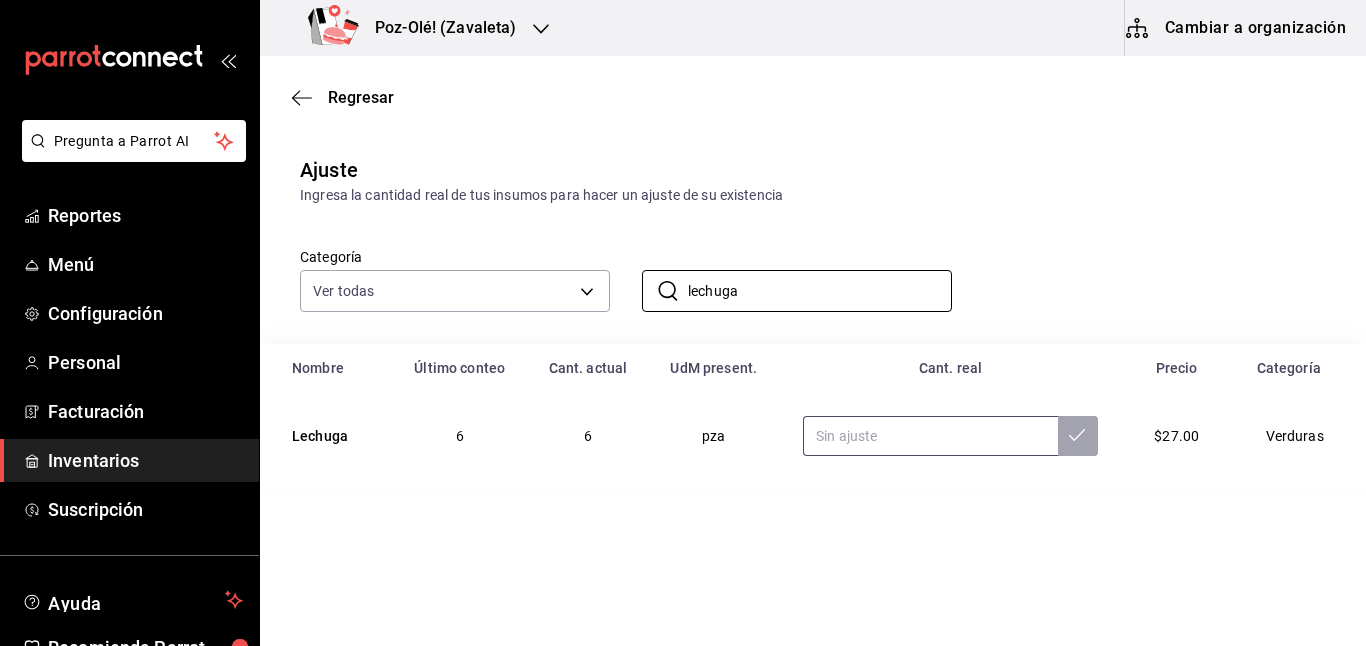 click at bounding box center (930, 436) 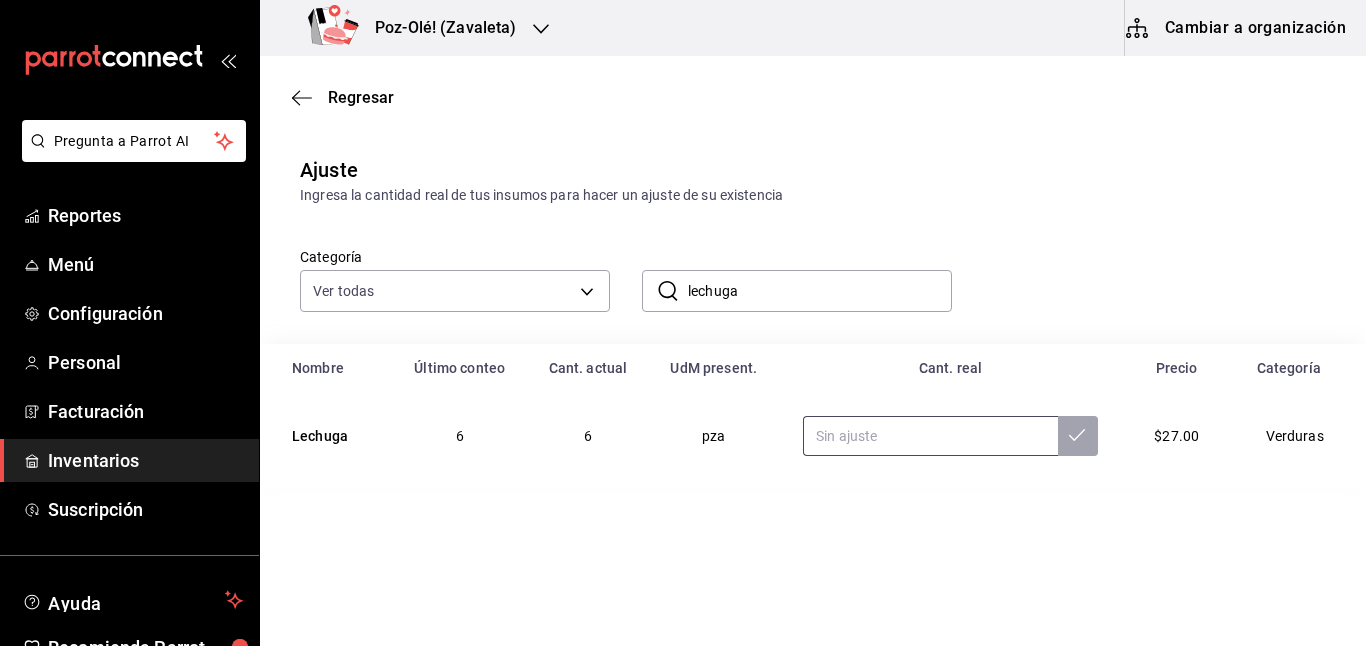 click at bounding box center (930, 436) 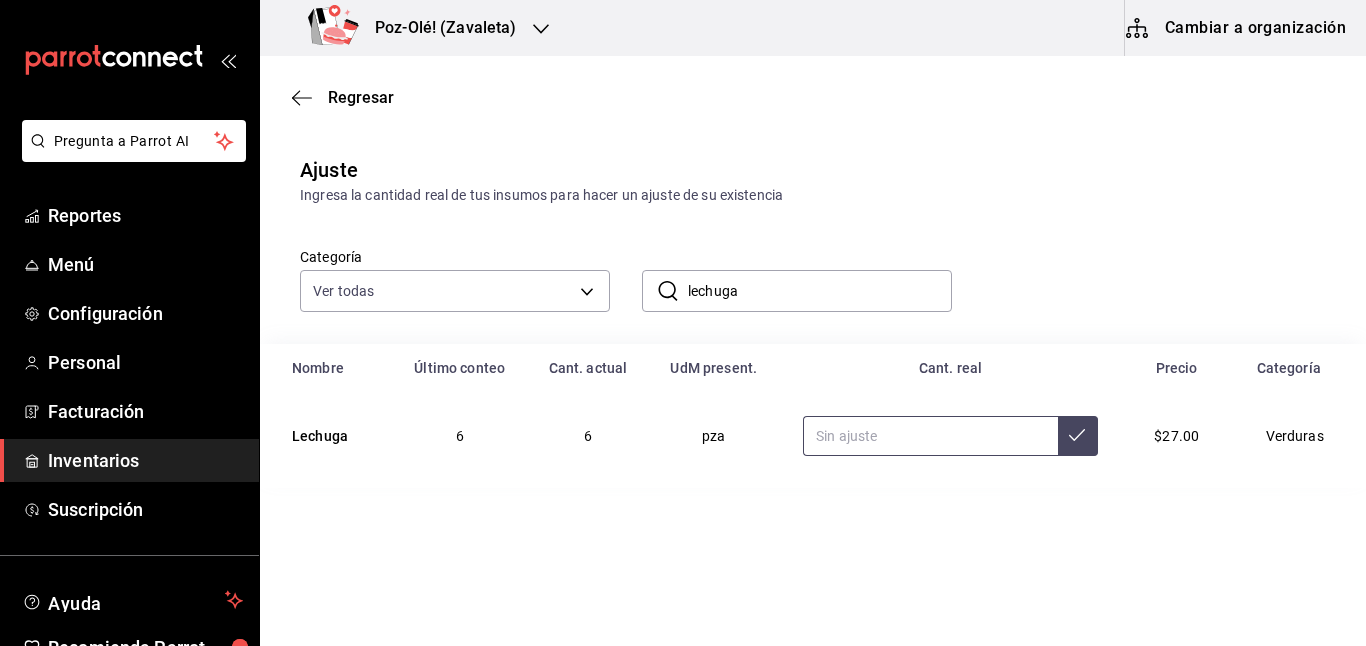 click at bounding box center [930, 436] 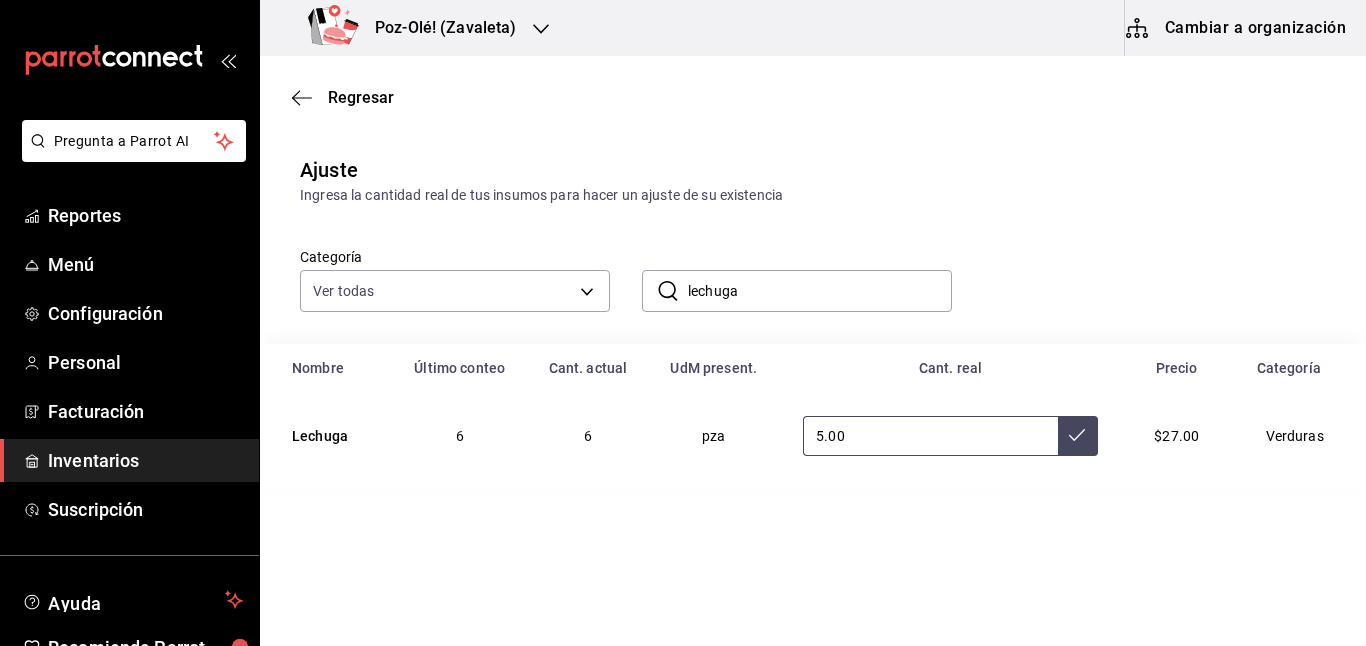 type on "5.00" 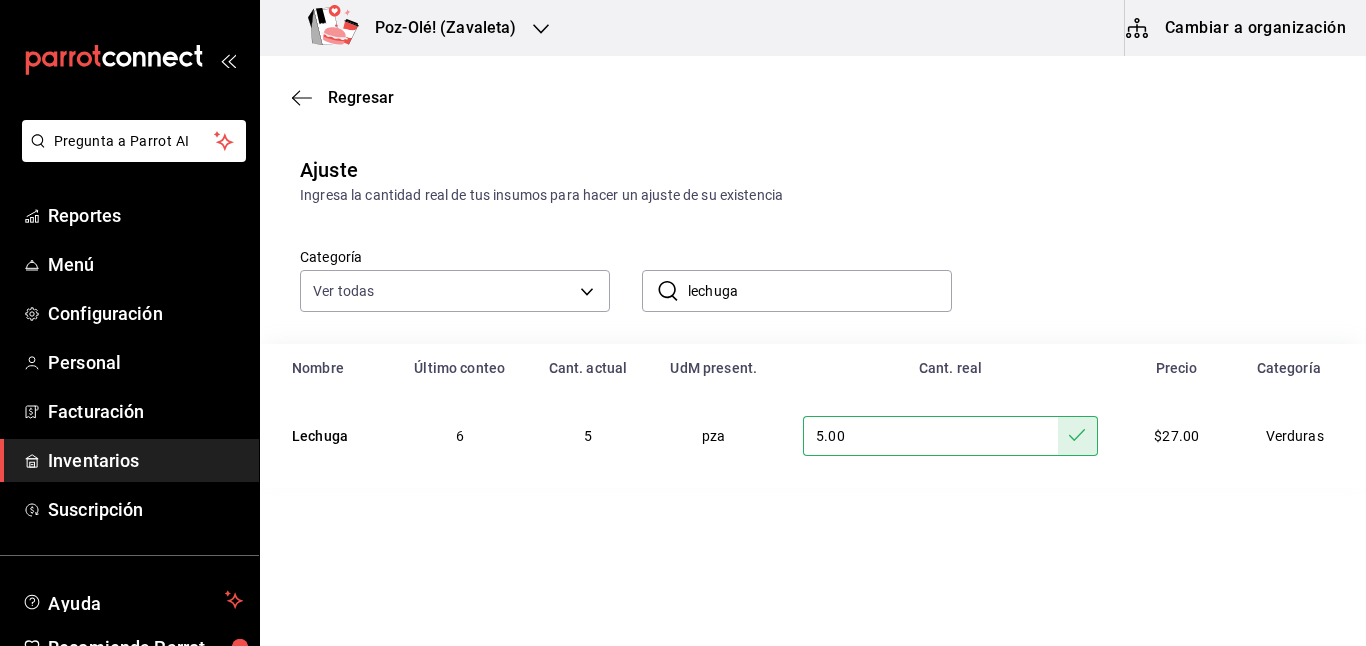 click on "lechuga" at bounding box center (820, 291) 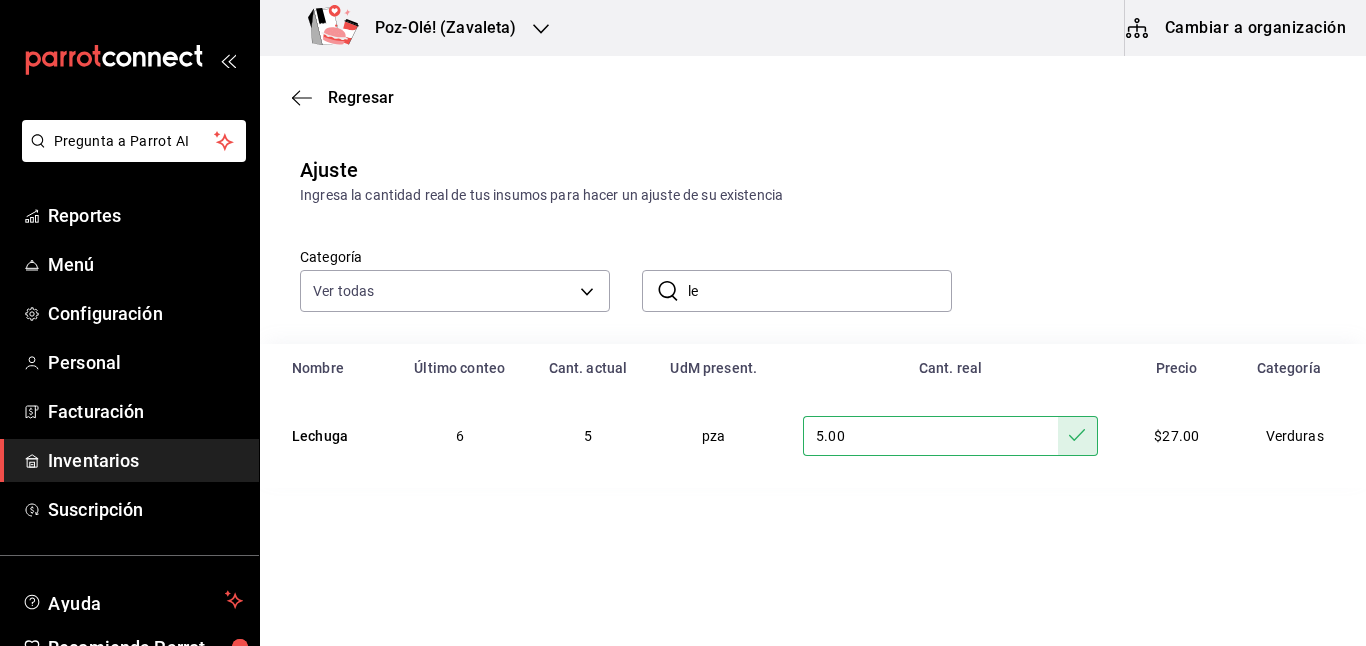 type on "l" 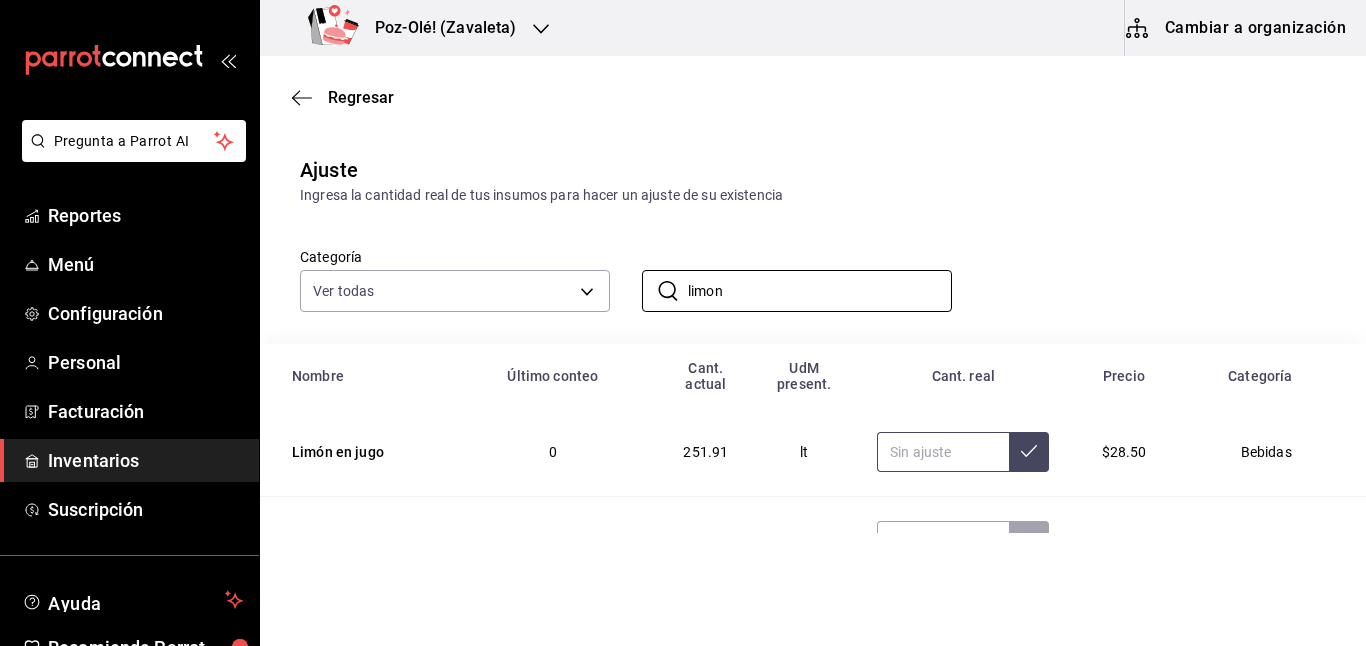 scroll, scrollTop: 83, scrollLeft: 0, axis: vertical 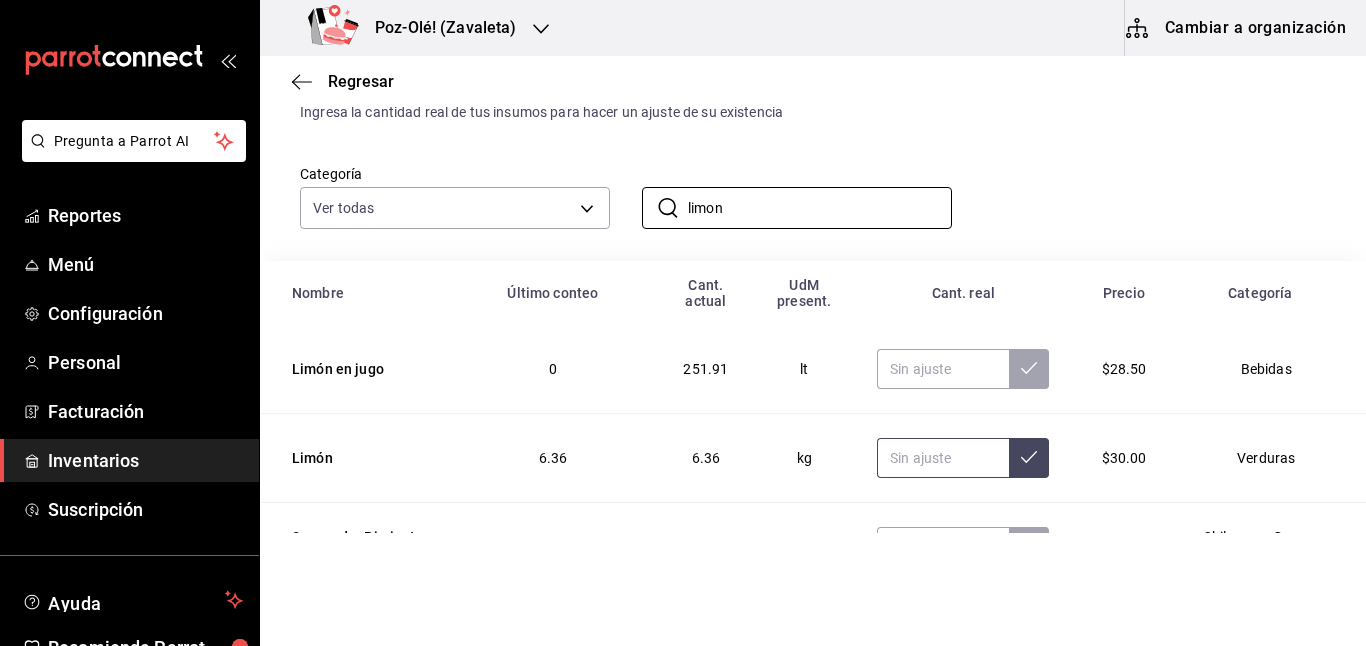 type on "limon" 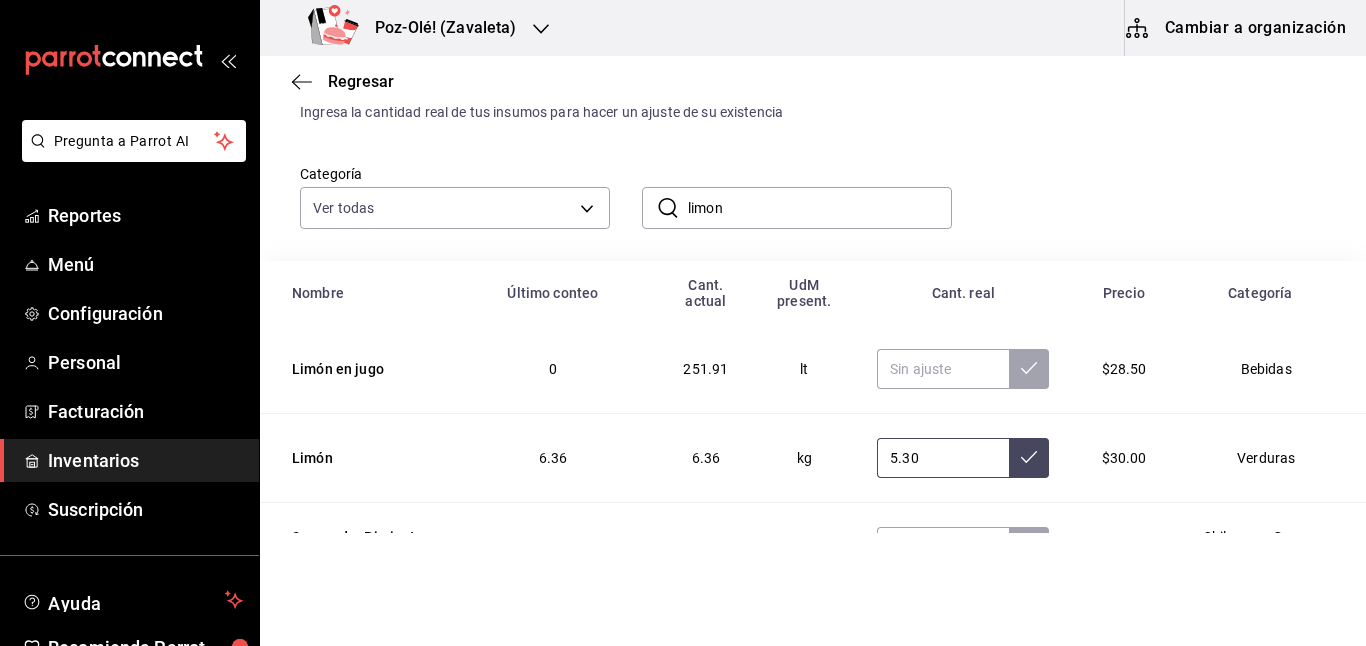 type on "5.30" 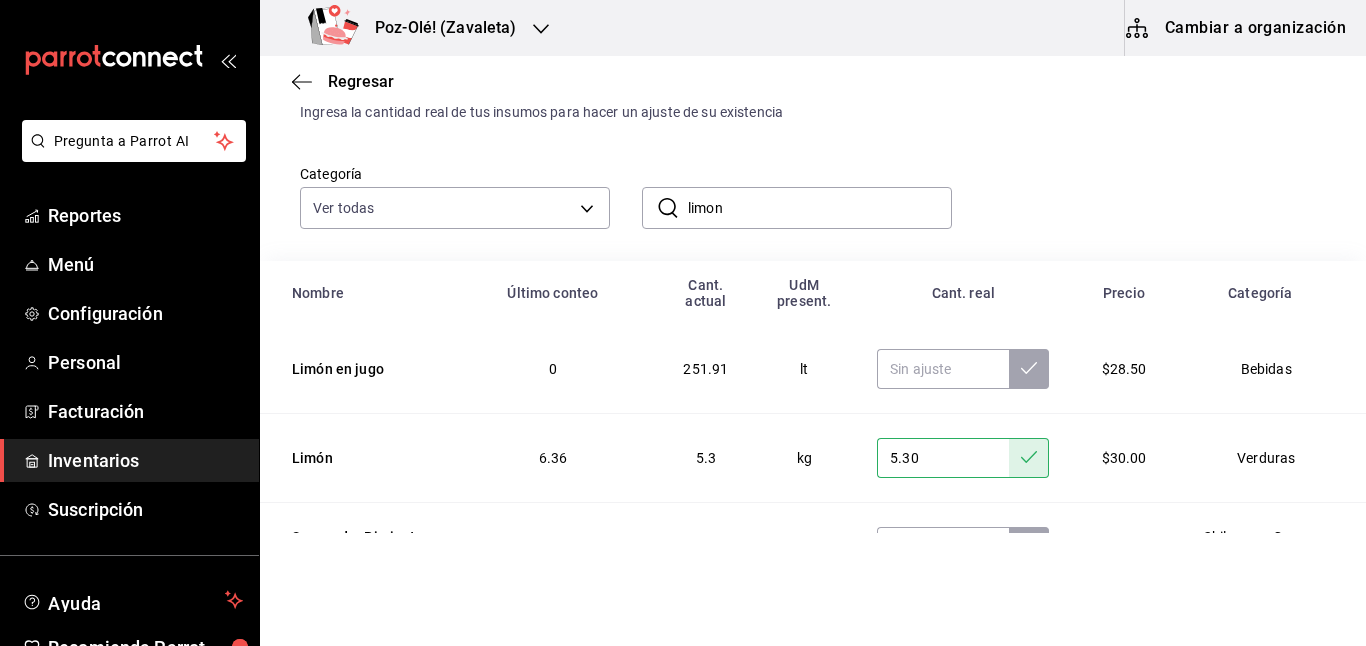 click on "limon" at bounding box center [820, 208] 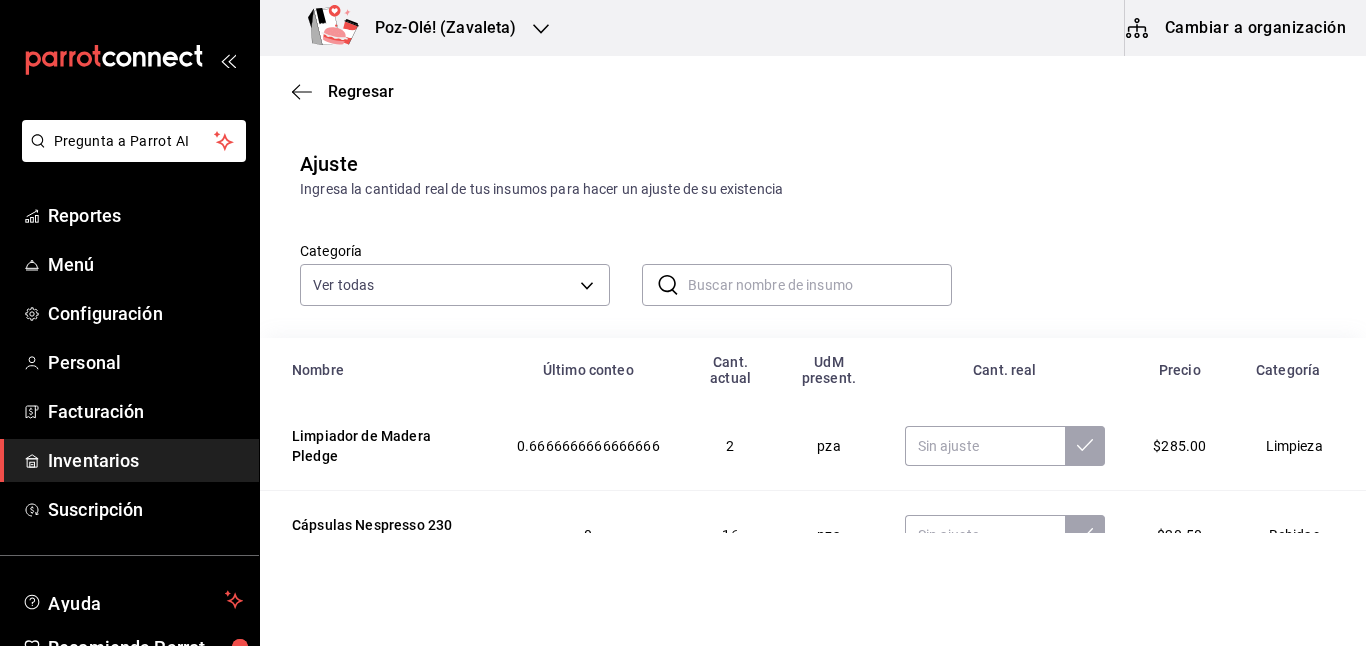 scroll, scrollTop: 83, scrollLeft: 0, axis: vertical 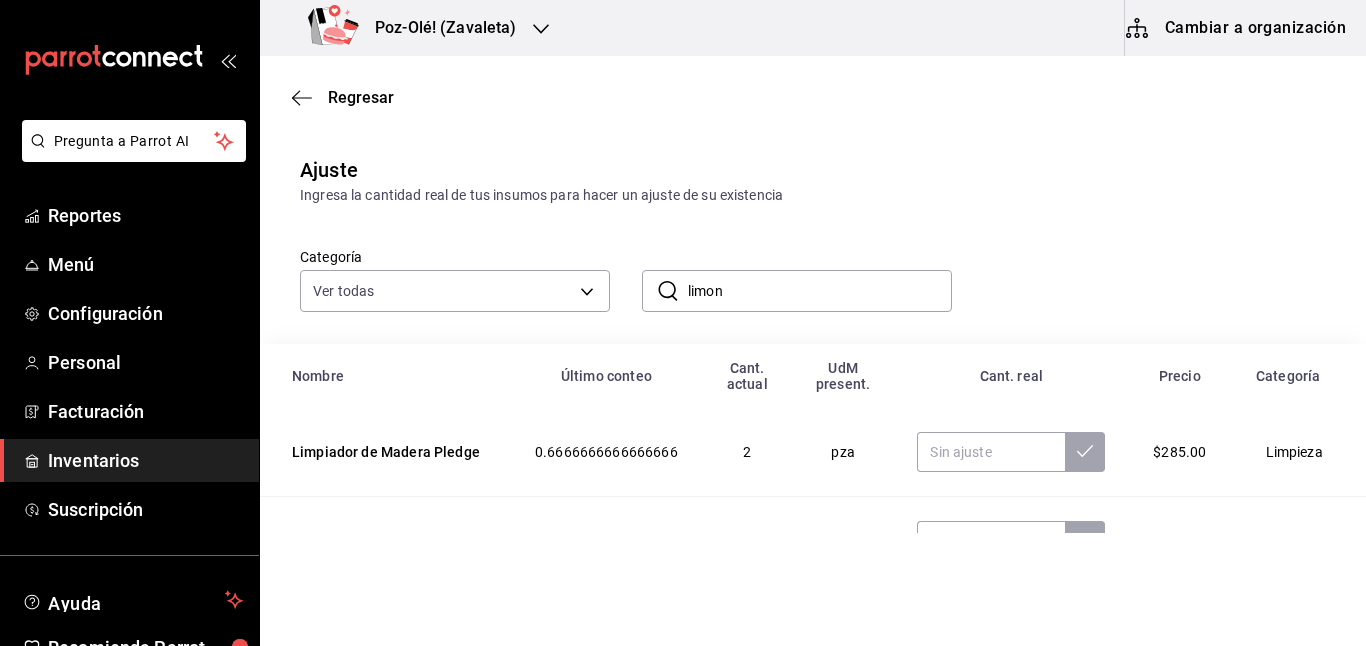 click on "limon" at bounding box center (820, 291) 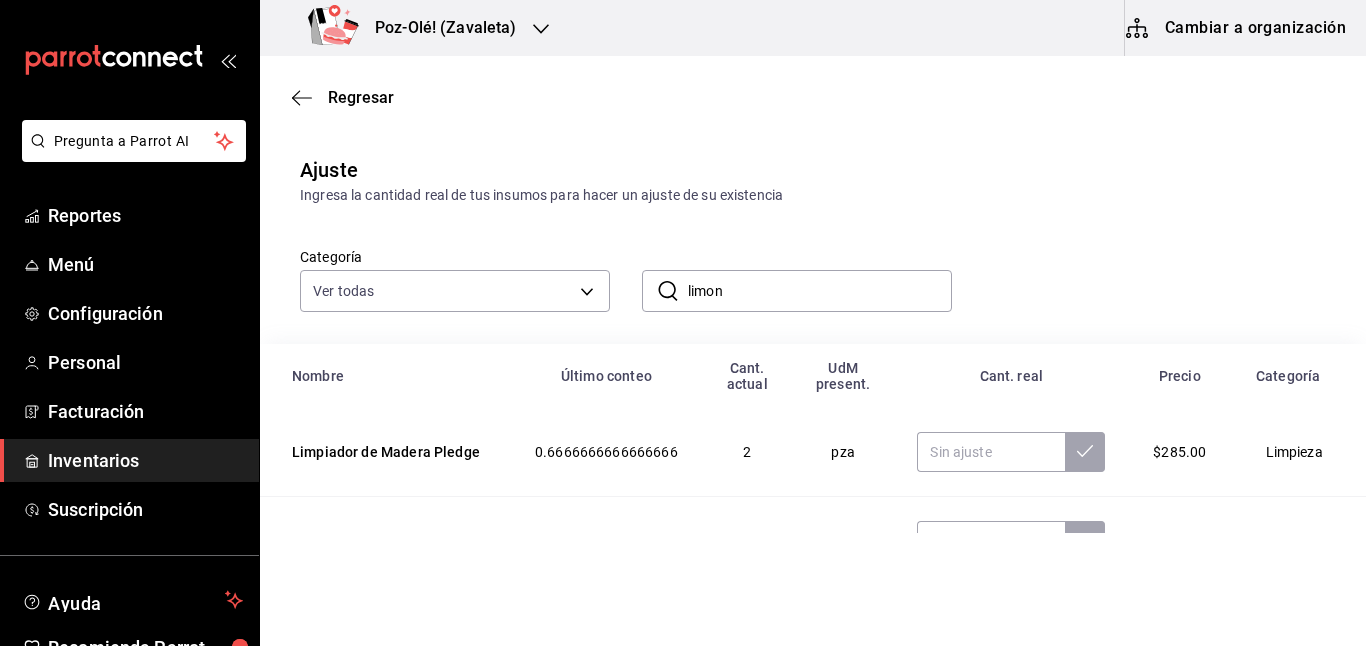 click on "limon" at bounding box center [820, 291] 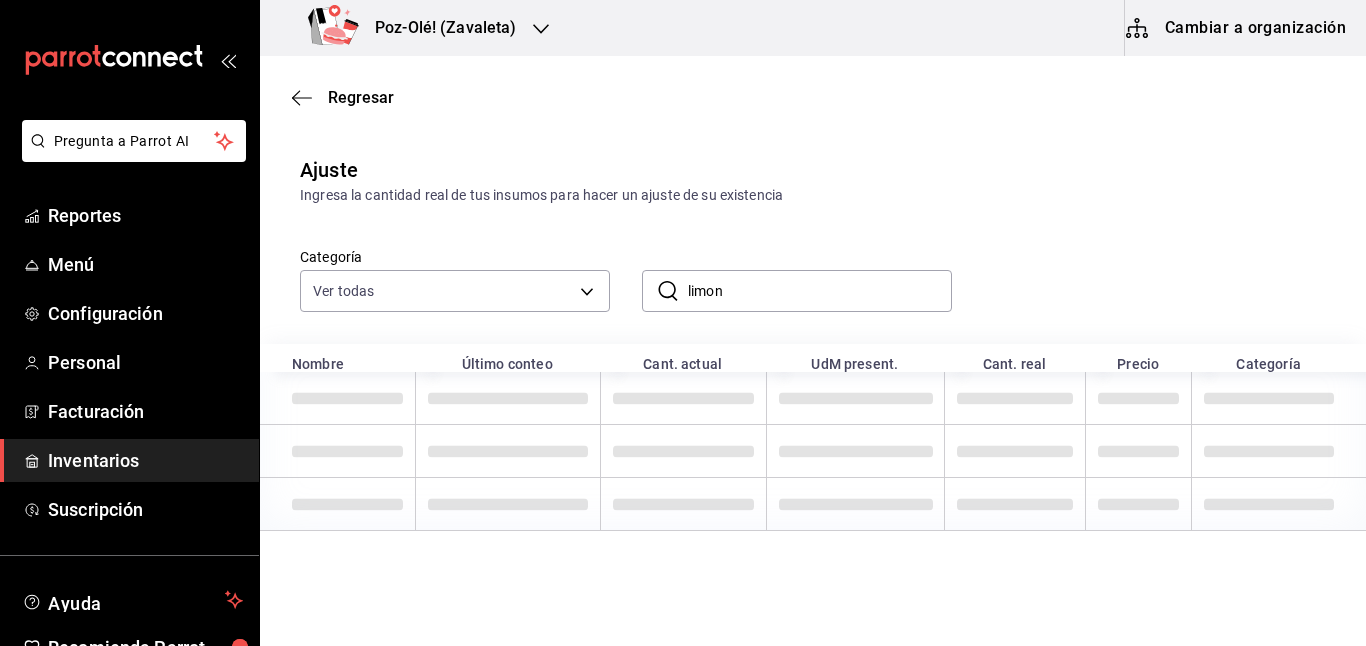 click on "limon" at bounding box center [820, 291] 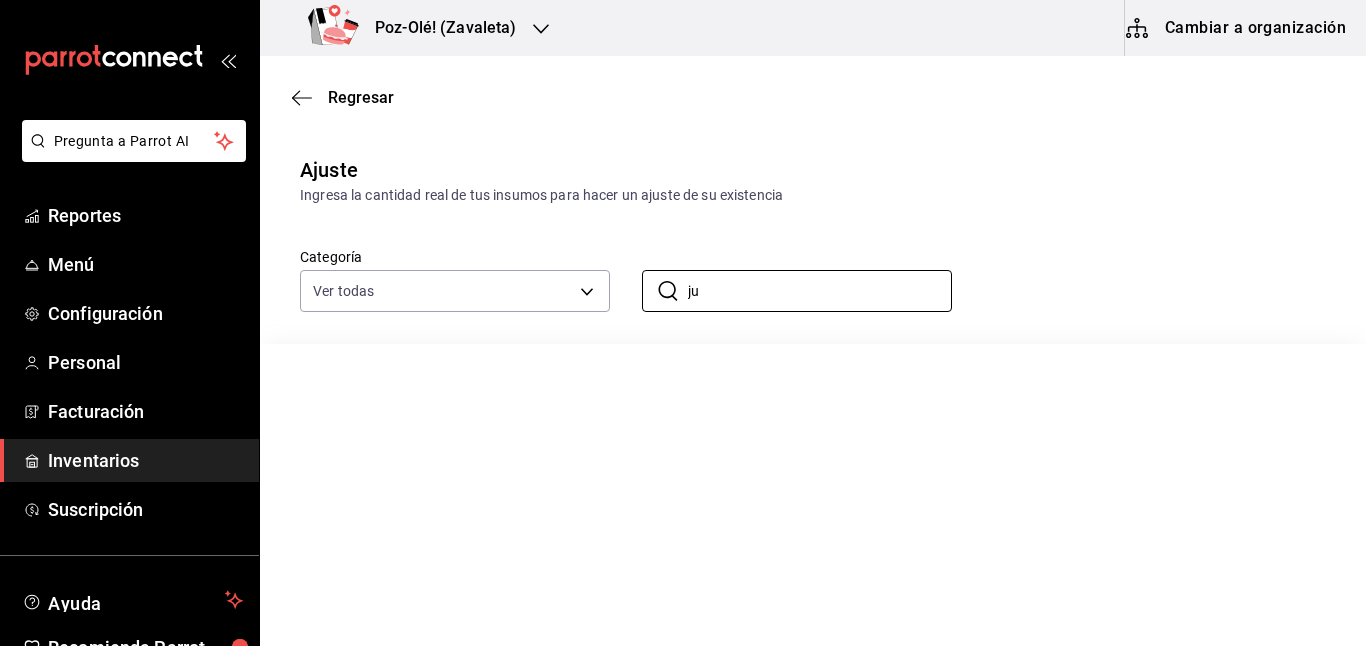 type on "j" 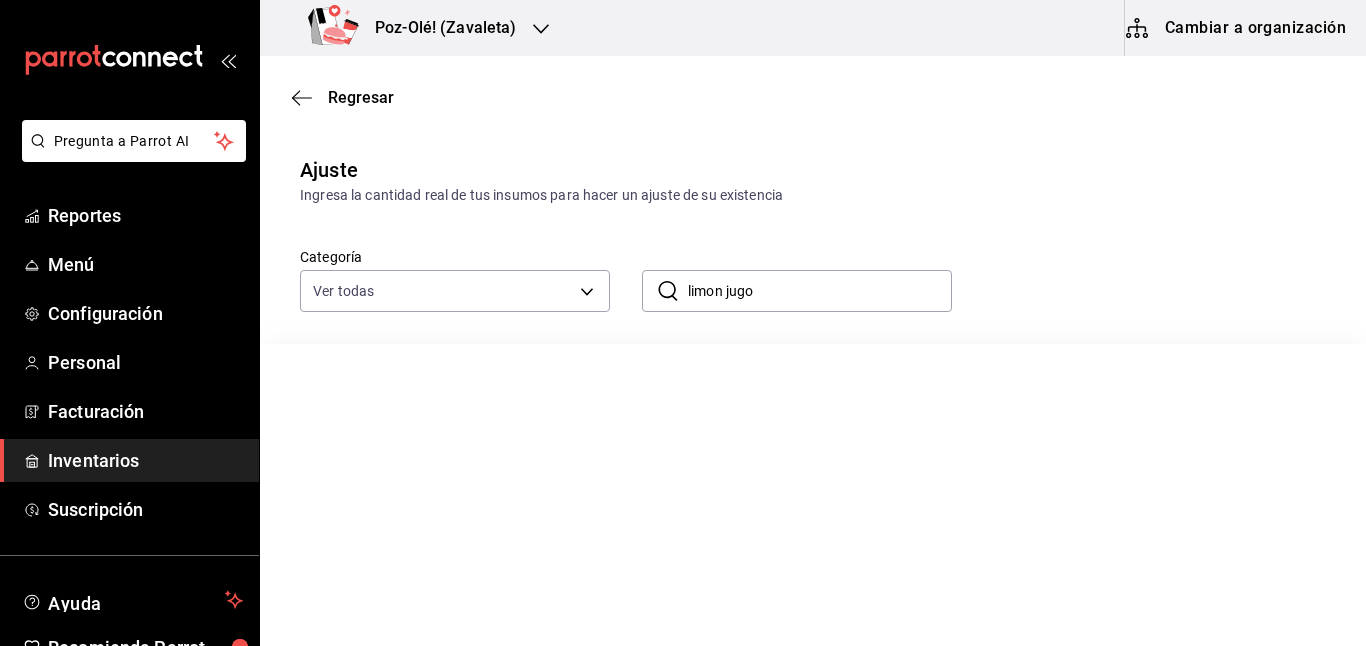 click on "limon jugo" at bounding box center (820, 291) 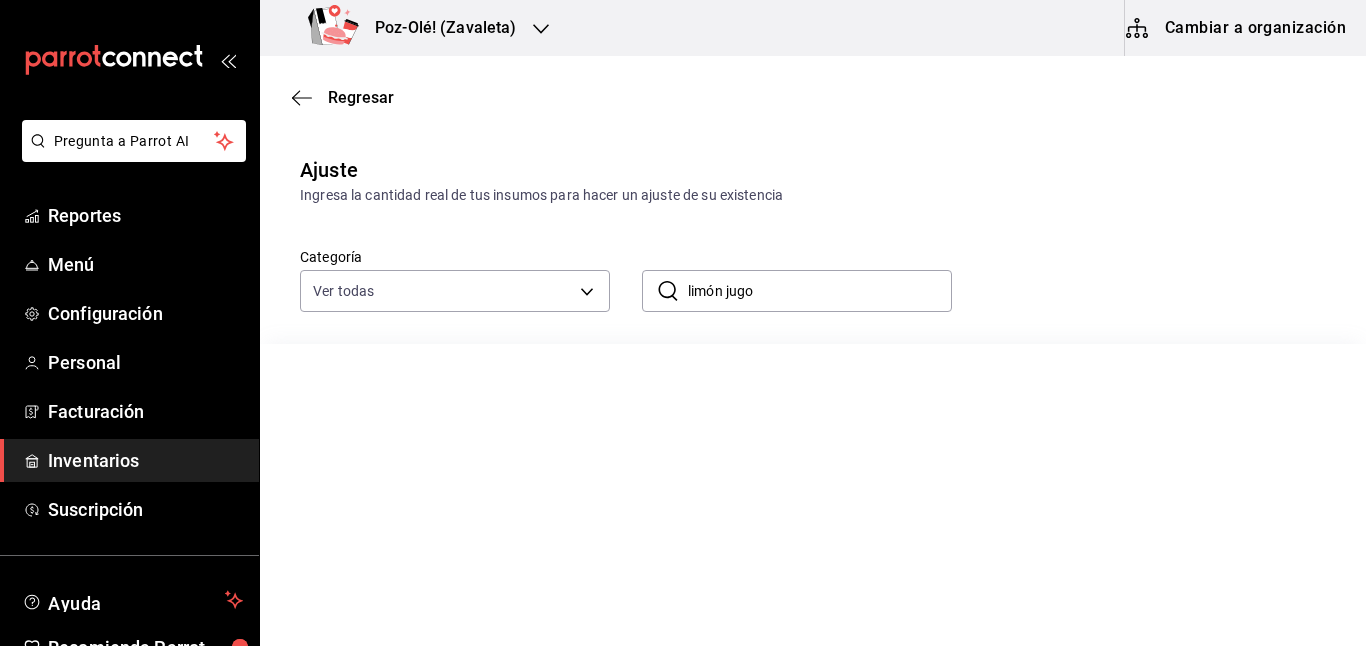 click on "limón jugo" at bounding box center (820, 291) 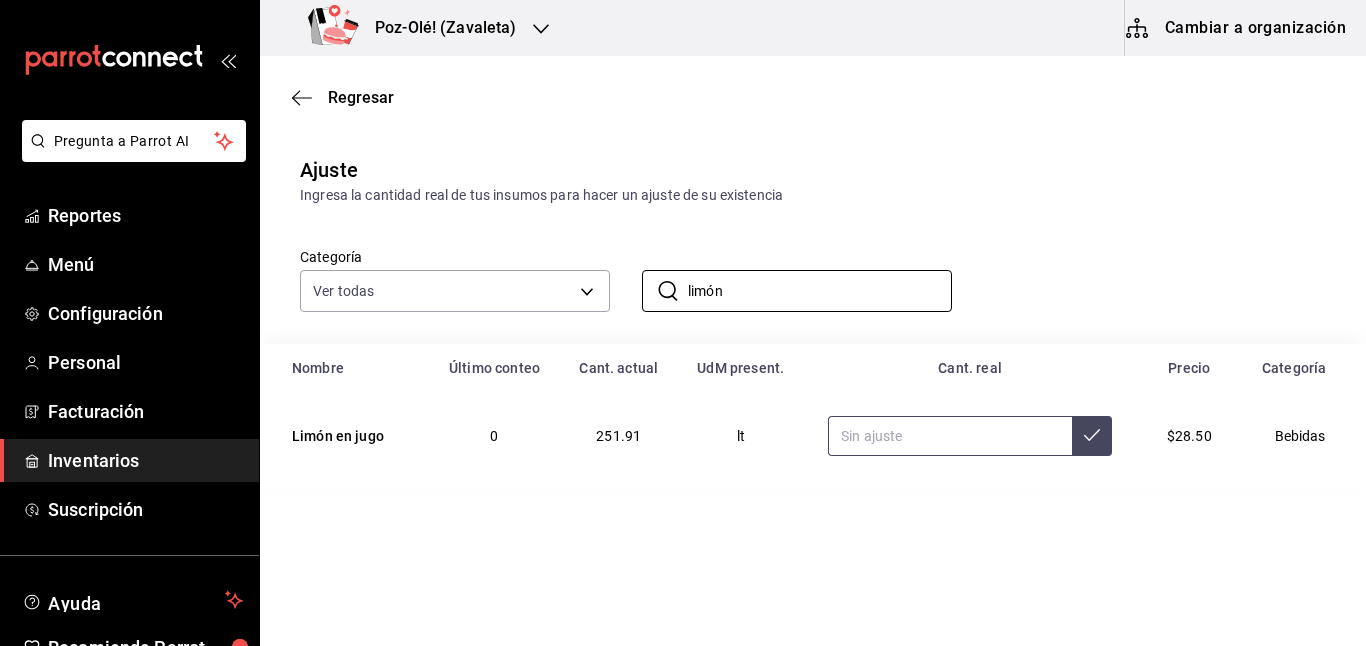 type on "limón" 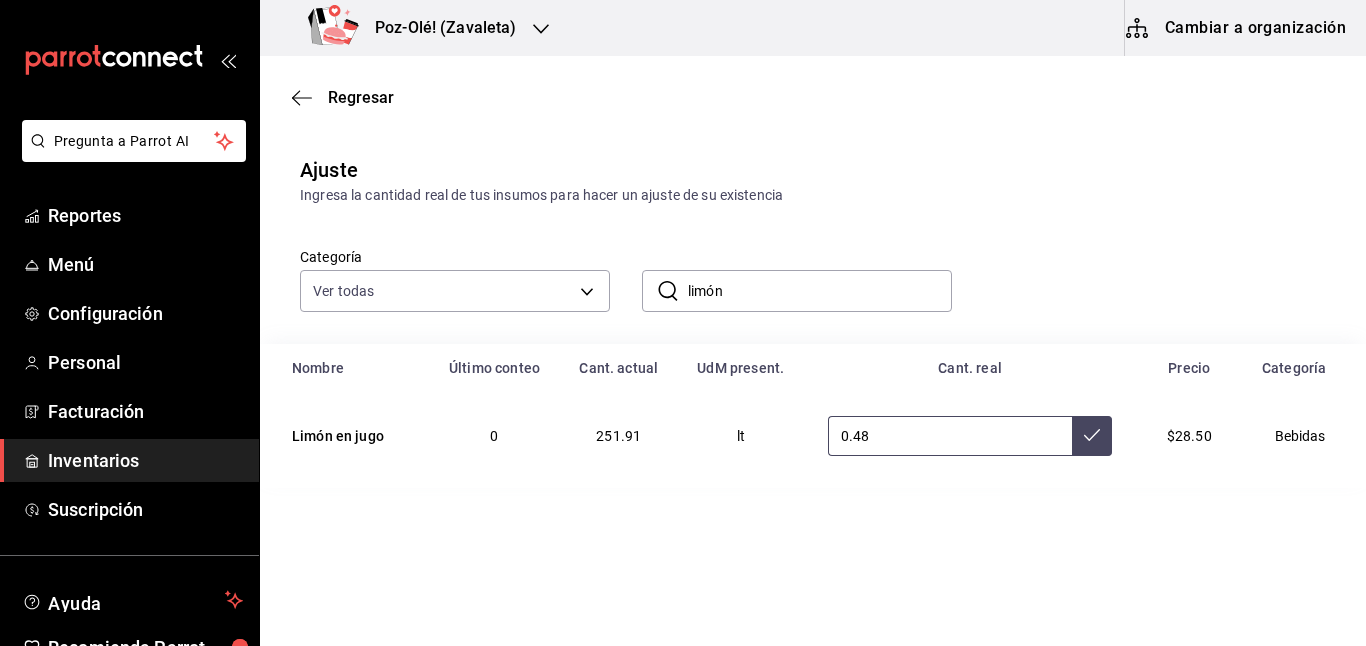 click at bounding box center [1092, 436] 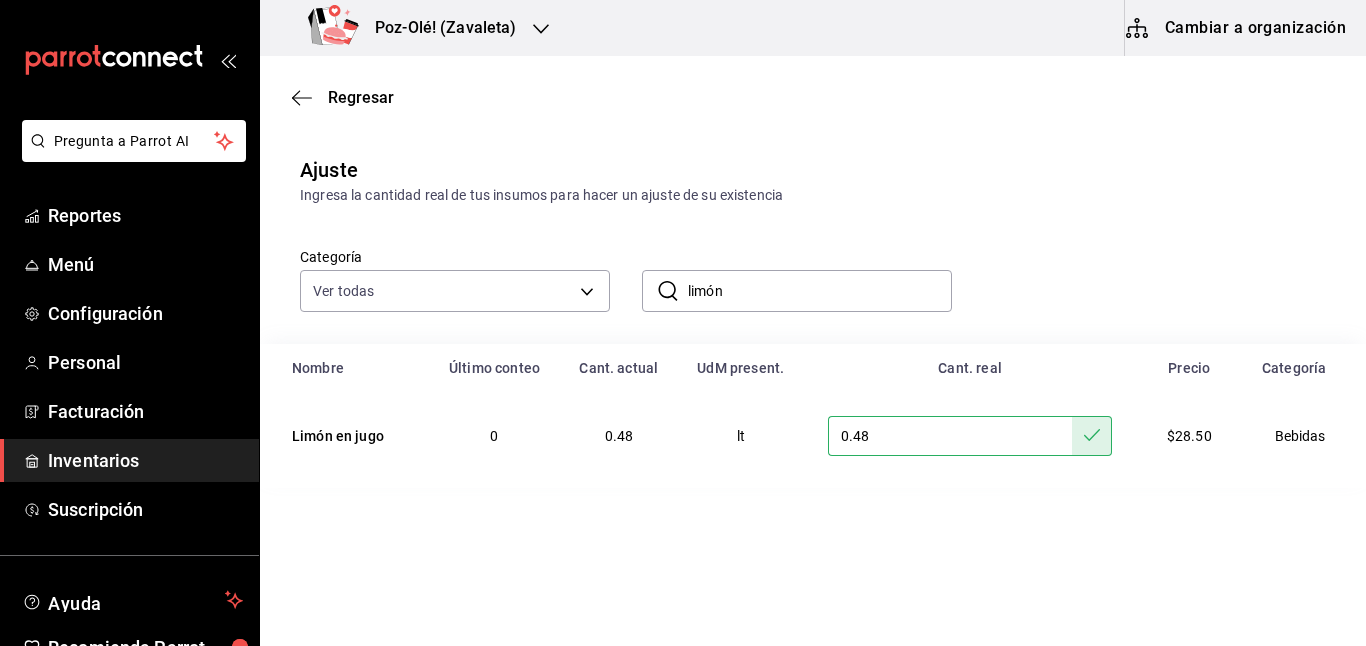 click on "0.48" at bounding box center [950, 436] 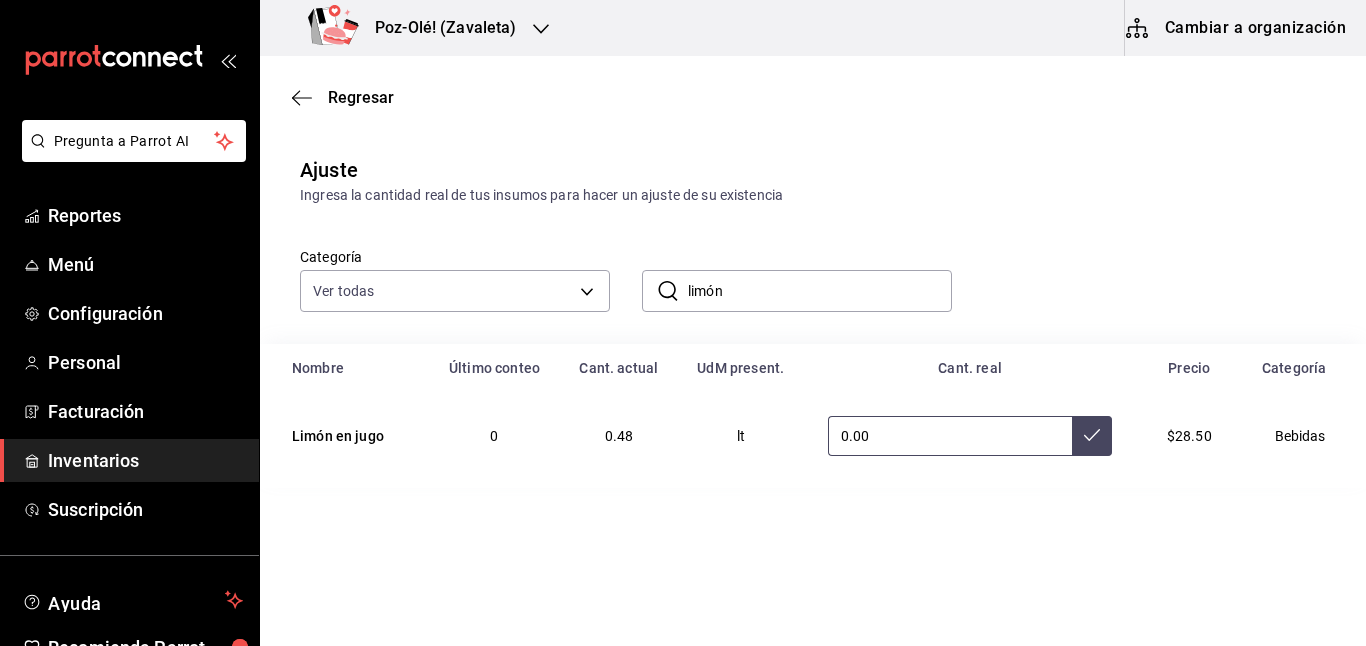 type on "0.00" 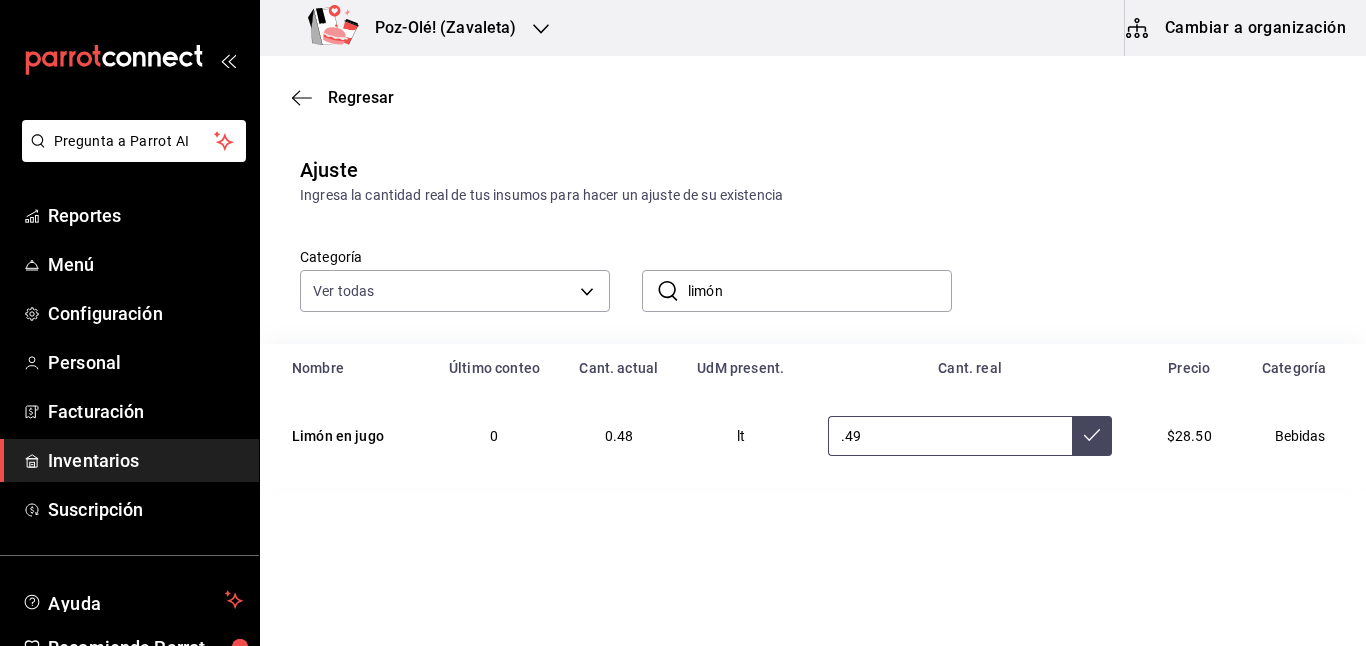 type on ".49" 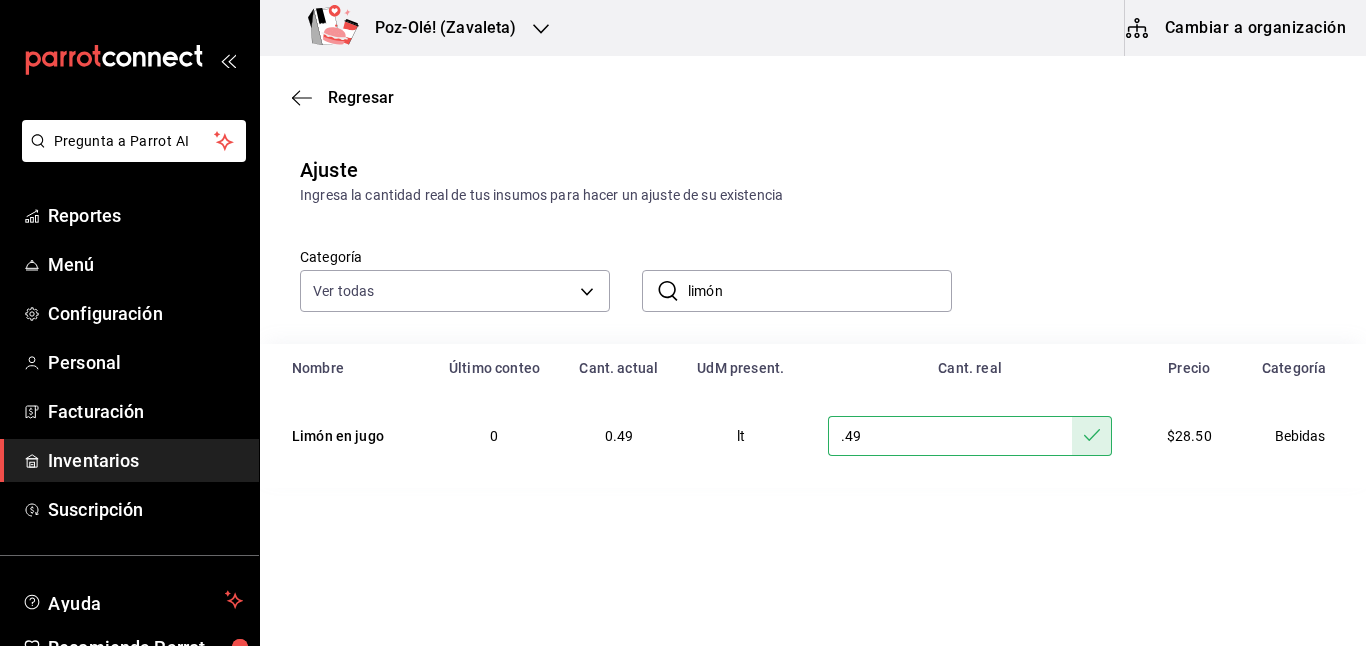 click on "limón" at bounding box center [820, 291] 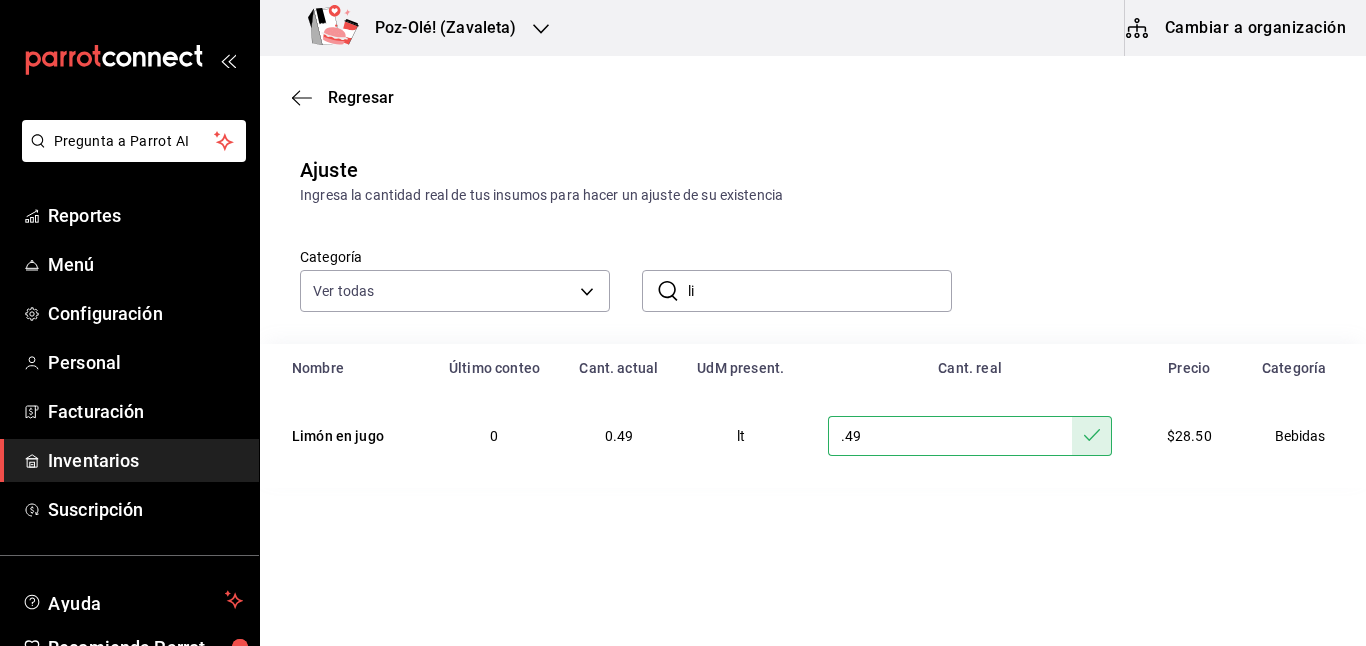type on "l" 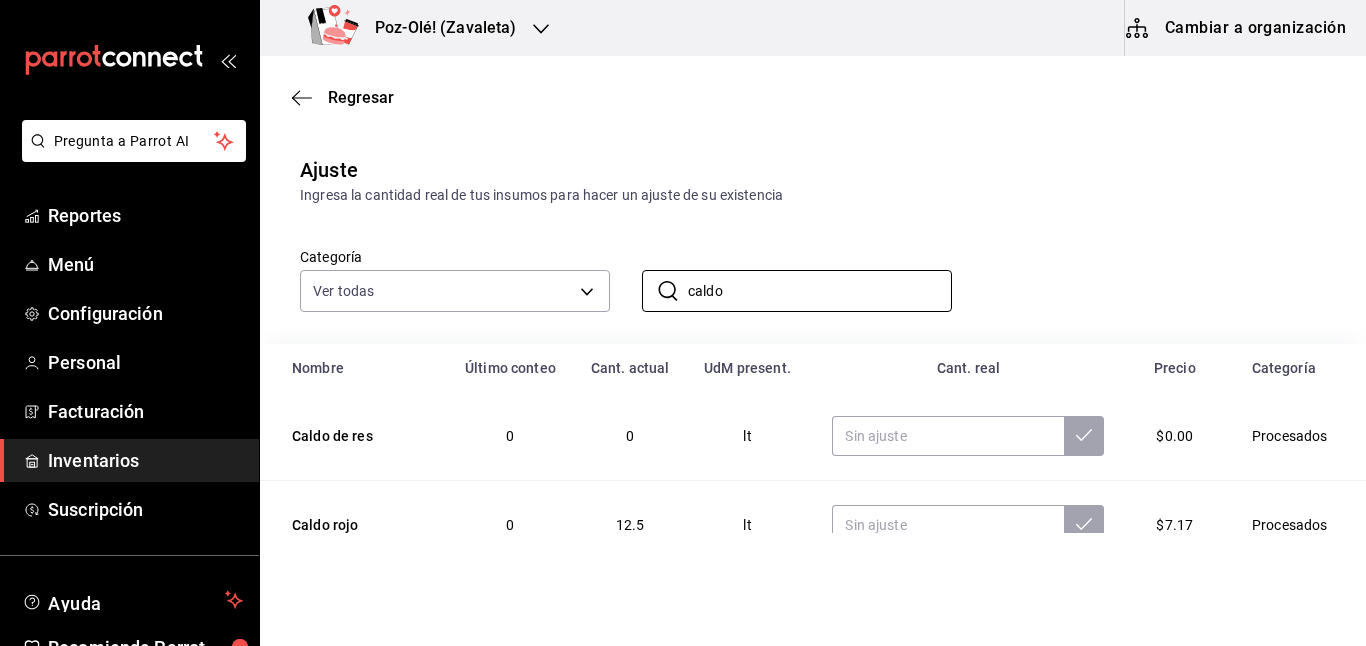 click on "​ caldo ​" at bounding box center [781, 275] 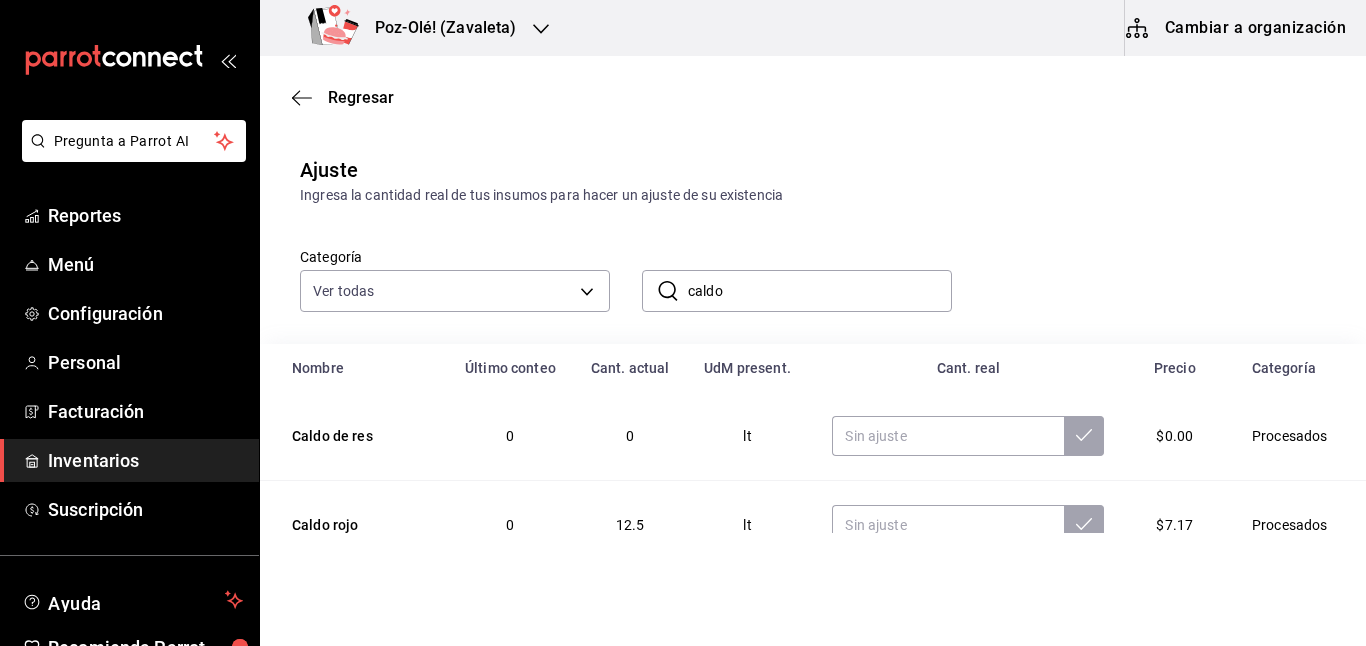 click on "caldo" at bounding box center [820, 291] 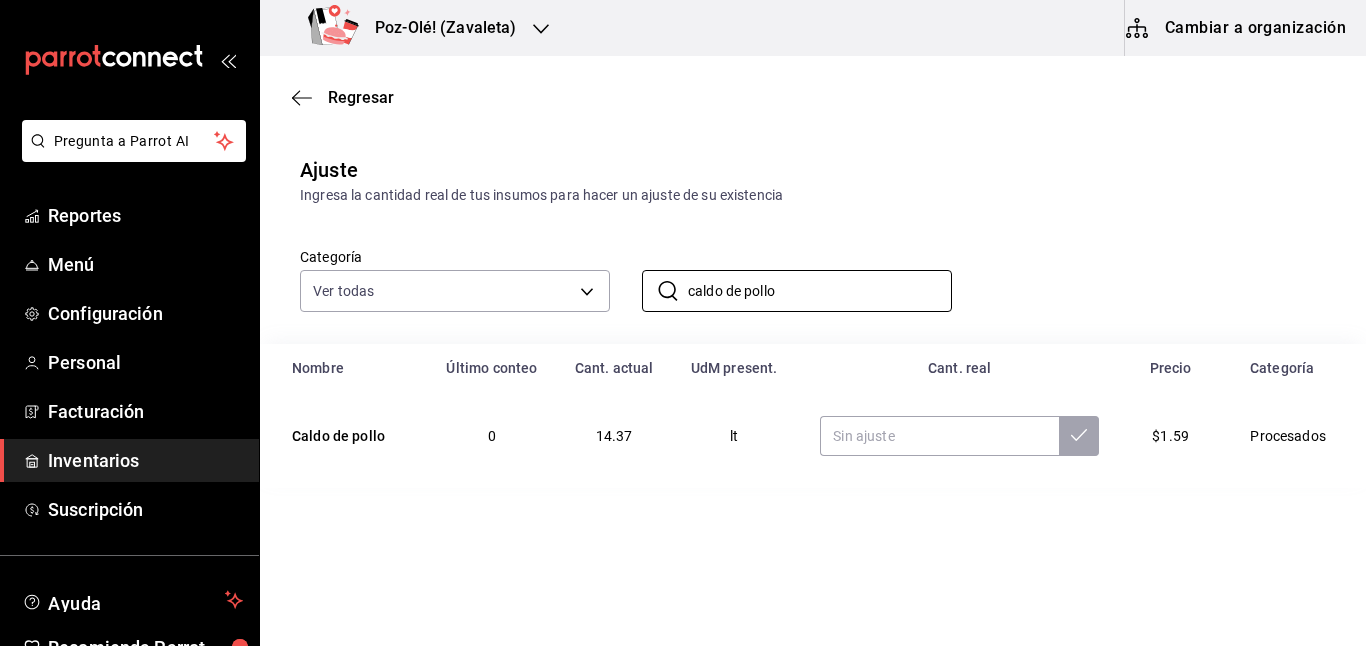 click on "Regresar" at bounding box center [813, 97] 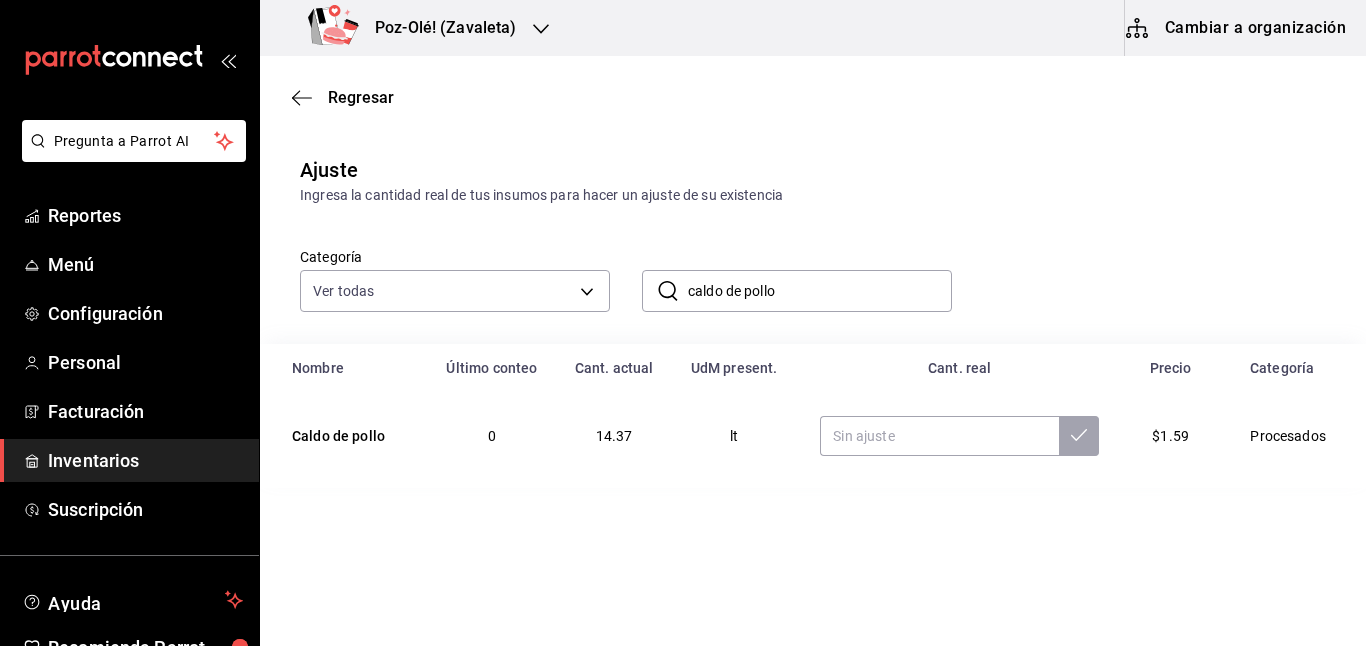 click on "​ caldo de pollo ​" at bounding box center [797, 291] 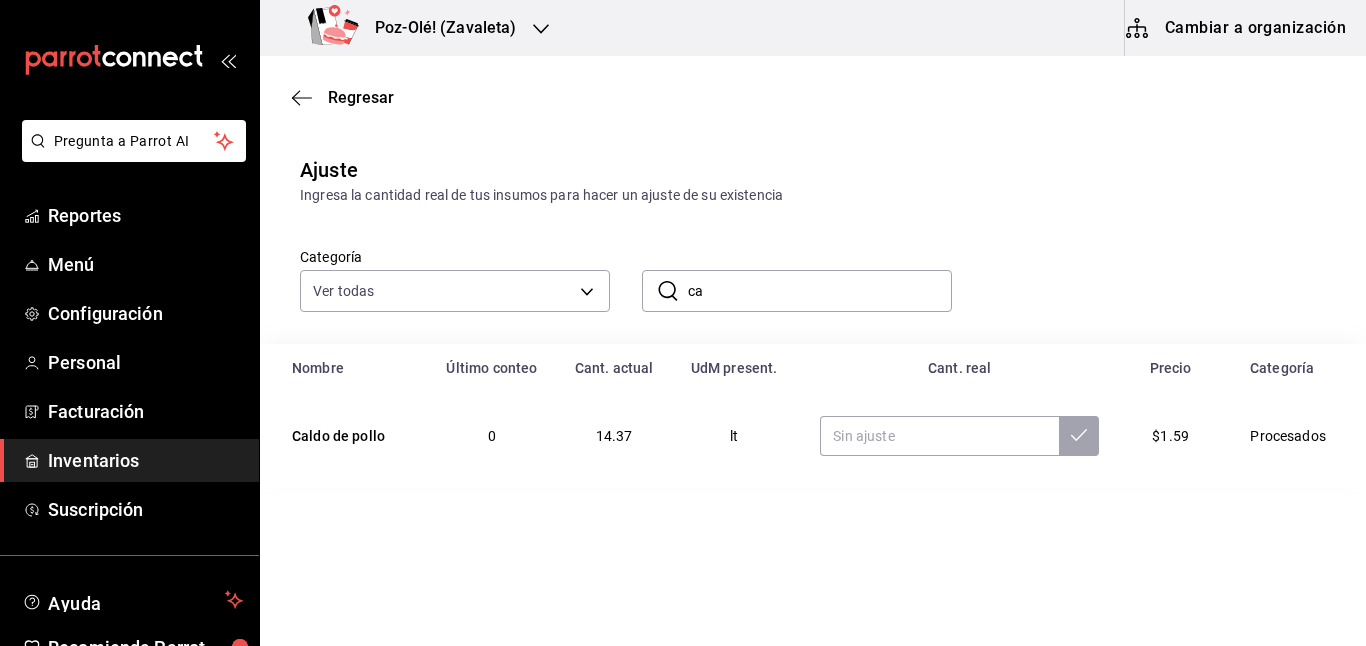 type on "c" 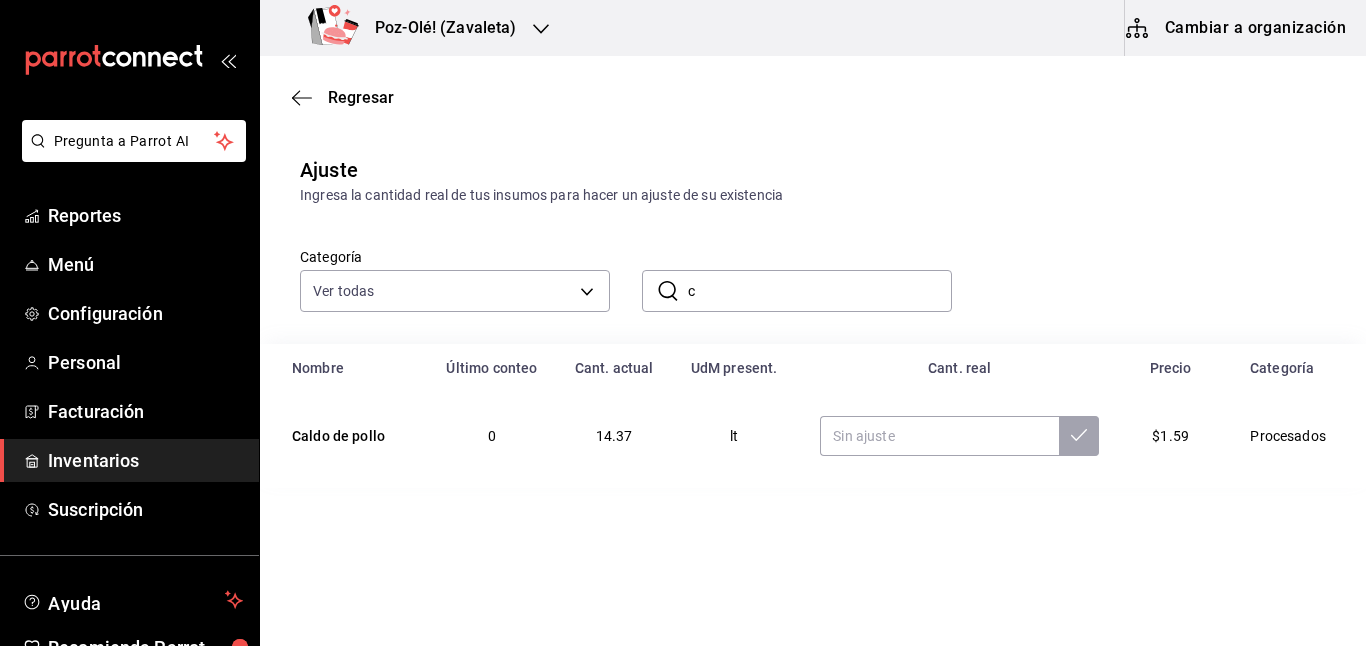 type 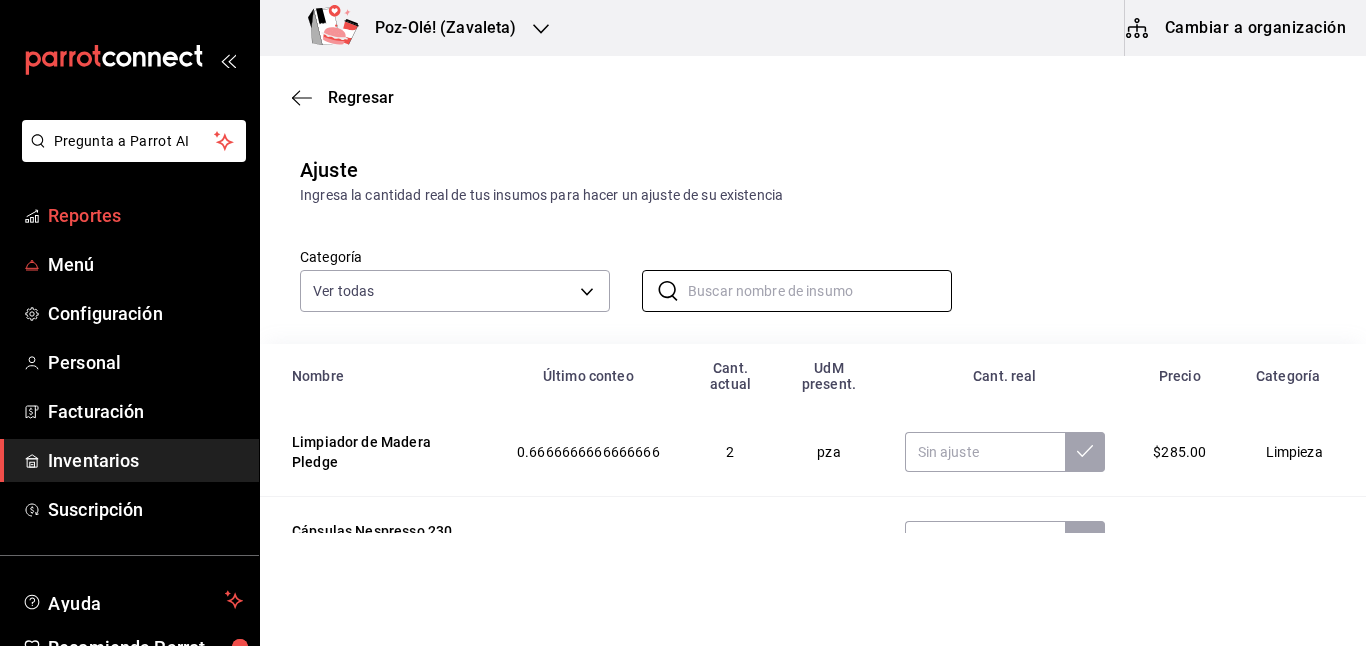 click on "Reportes" at bounding box center (145, 215) 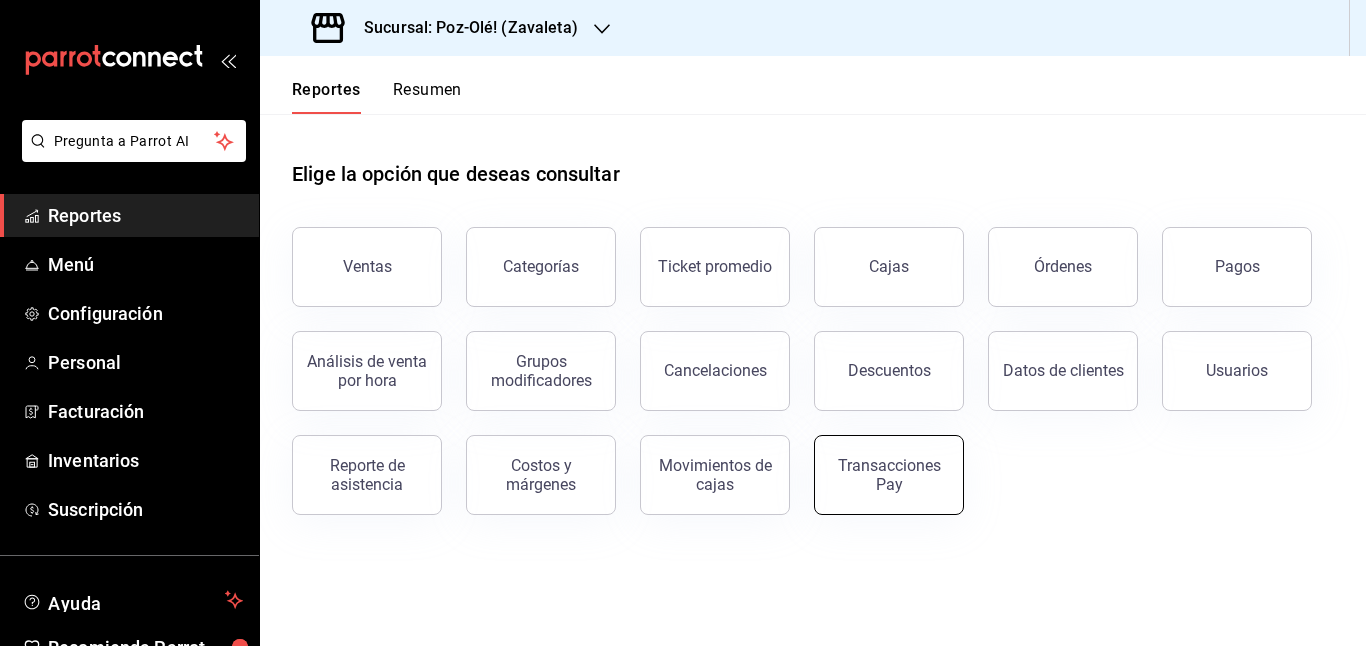 click on "Transacciones Pay" at bounding box center (889, 475) 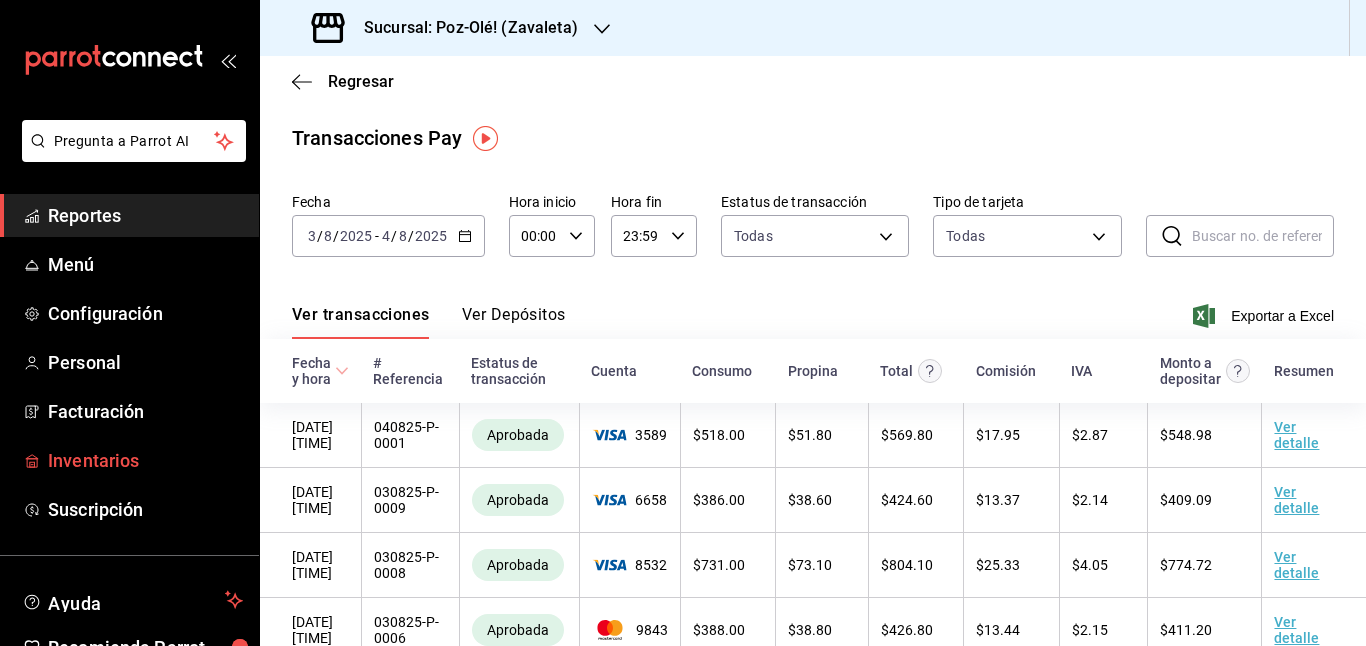 click on "Inventarios" at bounding box center (145, 460) 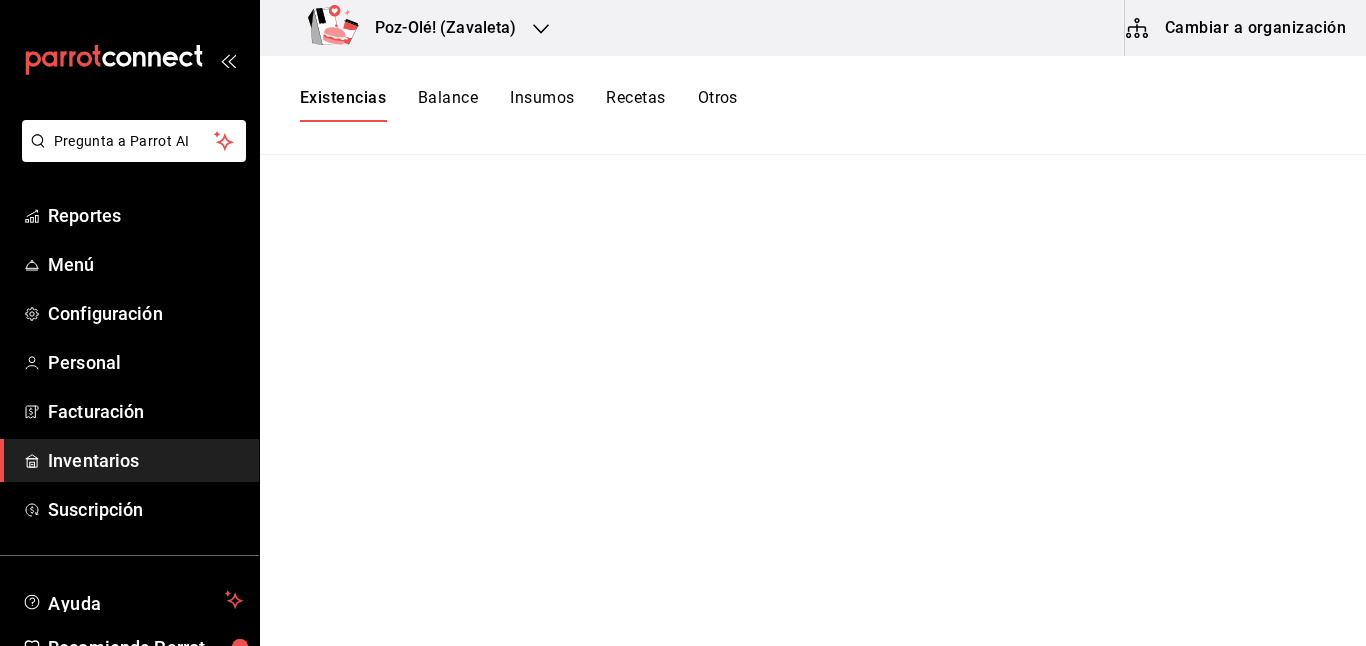 click on "Inventarios" at bounding box center [145, 460] 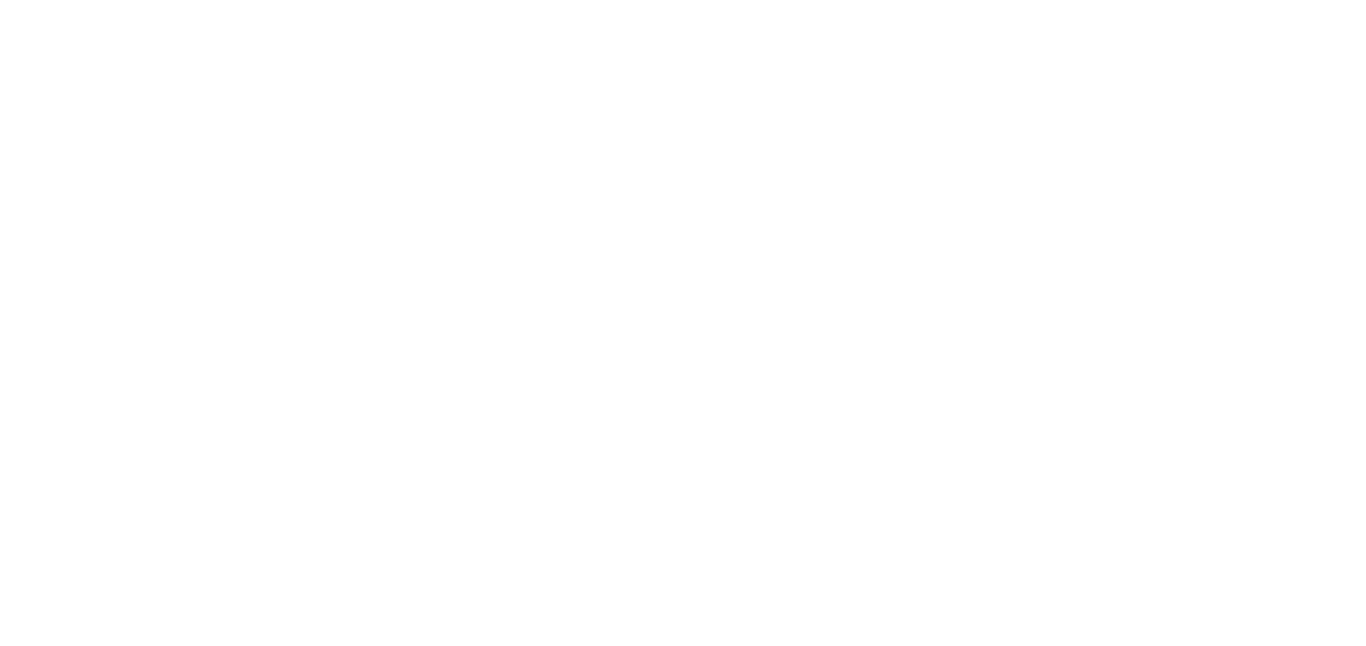 scroll, scrollTop: 0, scrollLeft: 0, axis: both 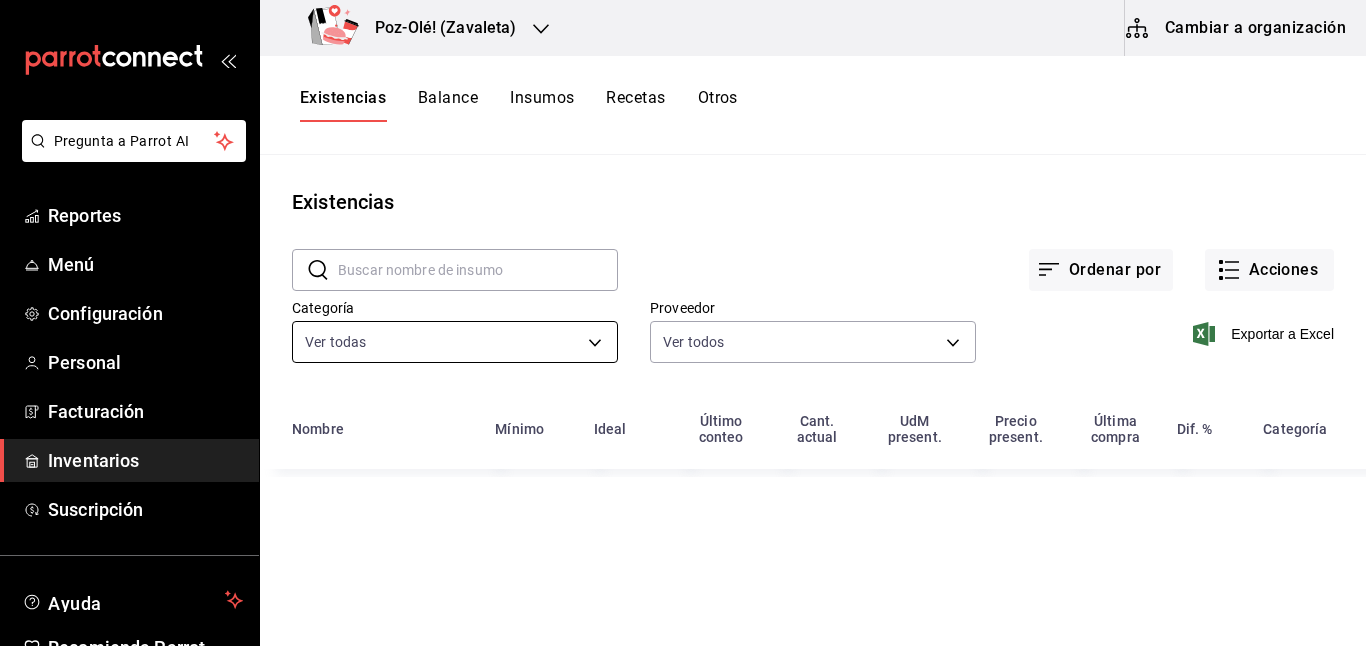 type on "d676893f-1eff-4afc-89d5-be7931405371,64c67766-f765-4080-8c3b-6b73adc83a6f,5c5041bb-a5f2-4fee-a852-9518eaaaed63,a9ecc625-3e6e-4f3a-af89-b6f5851c2aa6,664a98cc-303f-4457-ad6a-208424c1b37e,36a74587-1017-4fd3-9202-a42460c92c41,6f6df9d1-7af3-447f-bdad-717510cfd3a0,5edf9950-3e7b-46be-983e-759299c0bd72,a0016c89-fc40-4d14-a13f-f79d9adf0461,641e80c7-81a0-4fcb-acf7-bf130a73799a,7c441fcf-f04e-4a9e-887d-7e4510957efa" 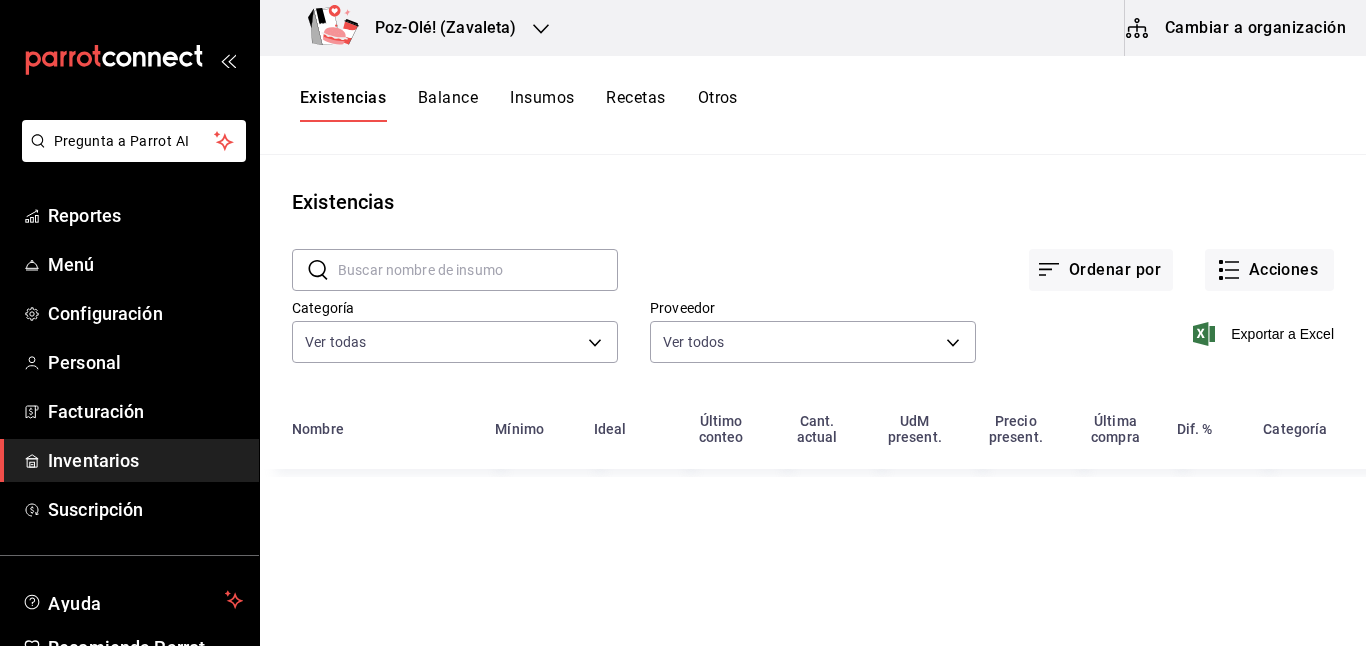 click on "Categoría Ver todas d676893f-1eff-4afc-89d5-be7931405371,64c67766-f765-4080-8c3b-6b73adc83a6f,5c5041bb-a5f2-4fee-a852-9518eaaaed63,a9ecc625-3e6e-4f3a-af89-b6f5851c2aa6,664a98cc-303f-4457-ad6a-208424c1b37e,36a74587-1017-4fd3-9202-a42460c92c41,6f6df9d1-7af3-447f-bdad-717510cfd3a0,5edf9950-3e7b-46be-983e-759299c0bd72,a0016c89-fc40-4d14-a13f-f79d9adf0461,641e80c7-81a0-4fcb-acf7-bf130a73799a,7c441fcf-f04e-4a9e-887d-7e4510957efa" at bounding box center [439, 318] 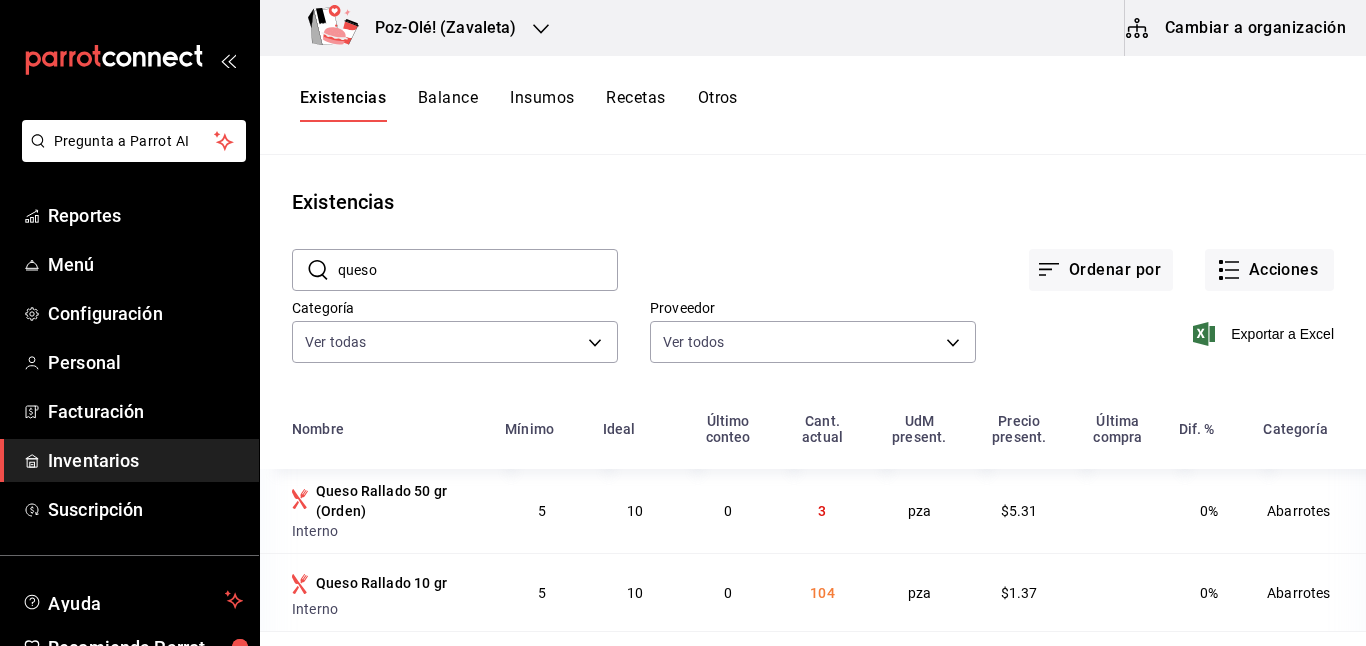 click on "queso" at bounding box center (478, 270) 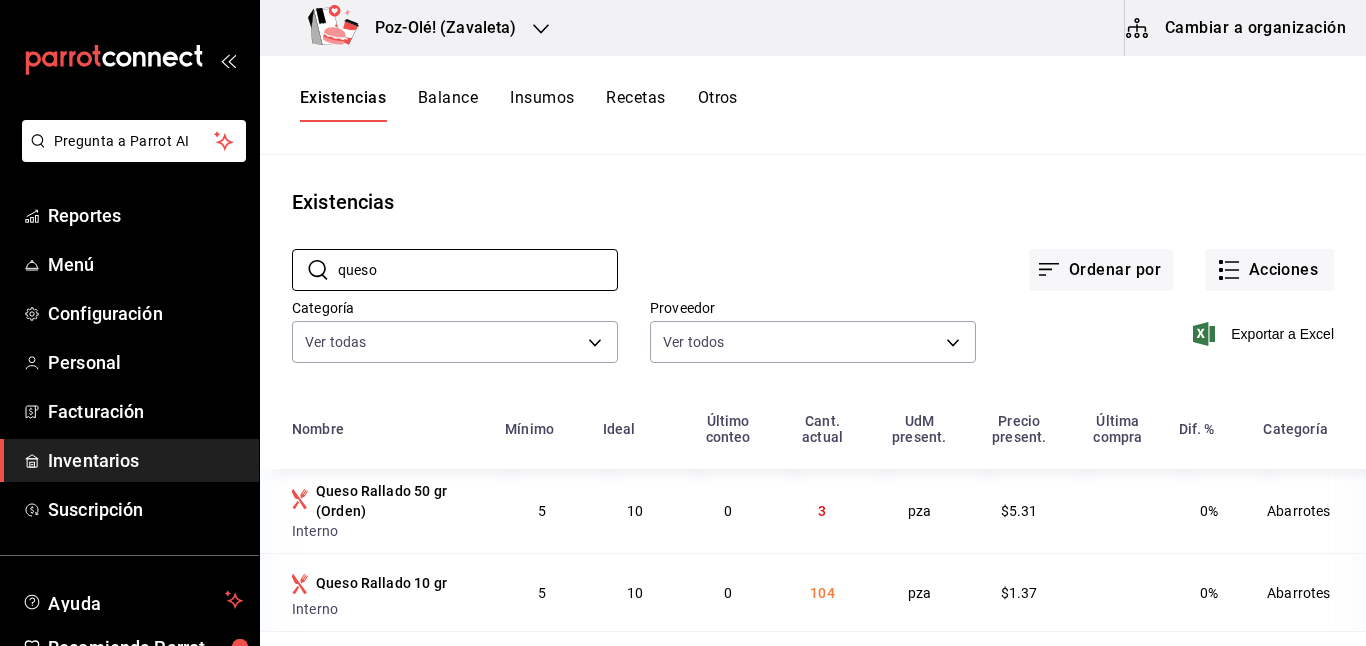 type on "queso" 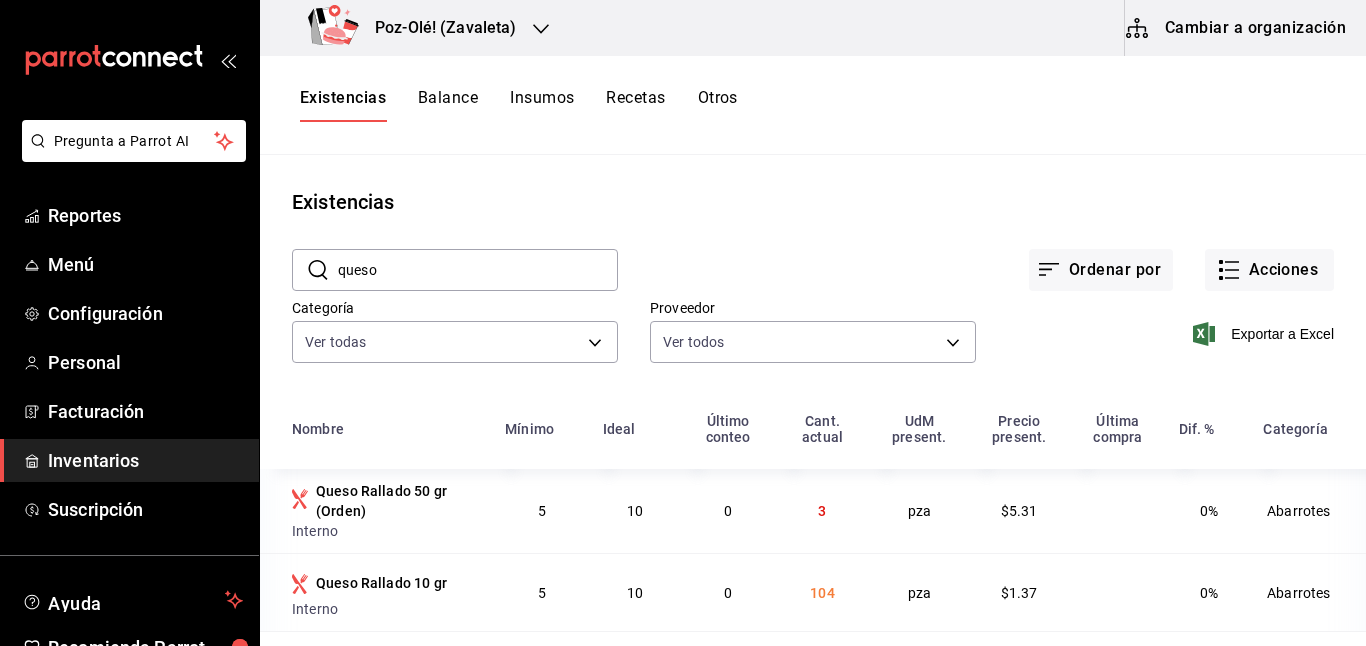click on "Ordenar por Acciones" at bounding box center (976, 254) 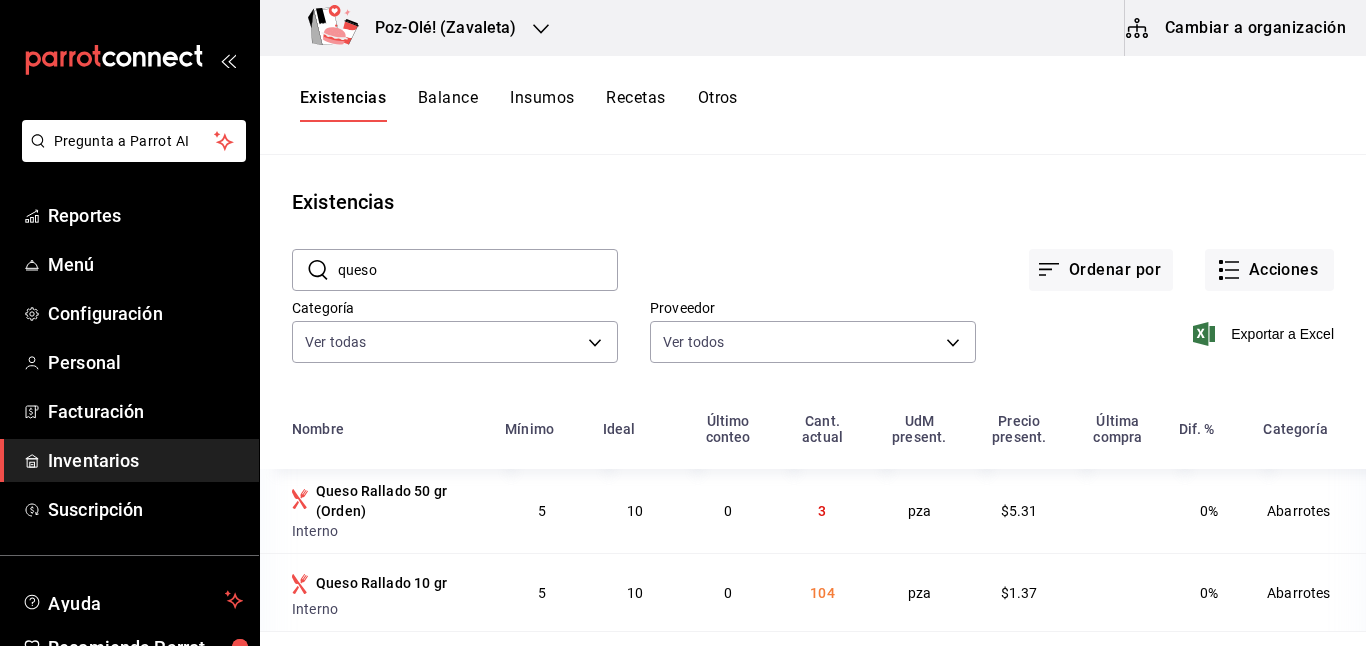 click on "Existencias" at bounding box center (813, 202) 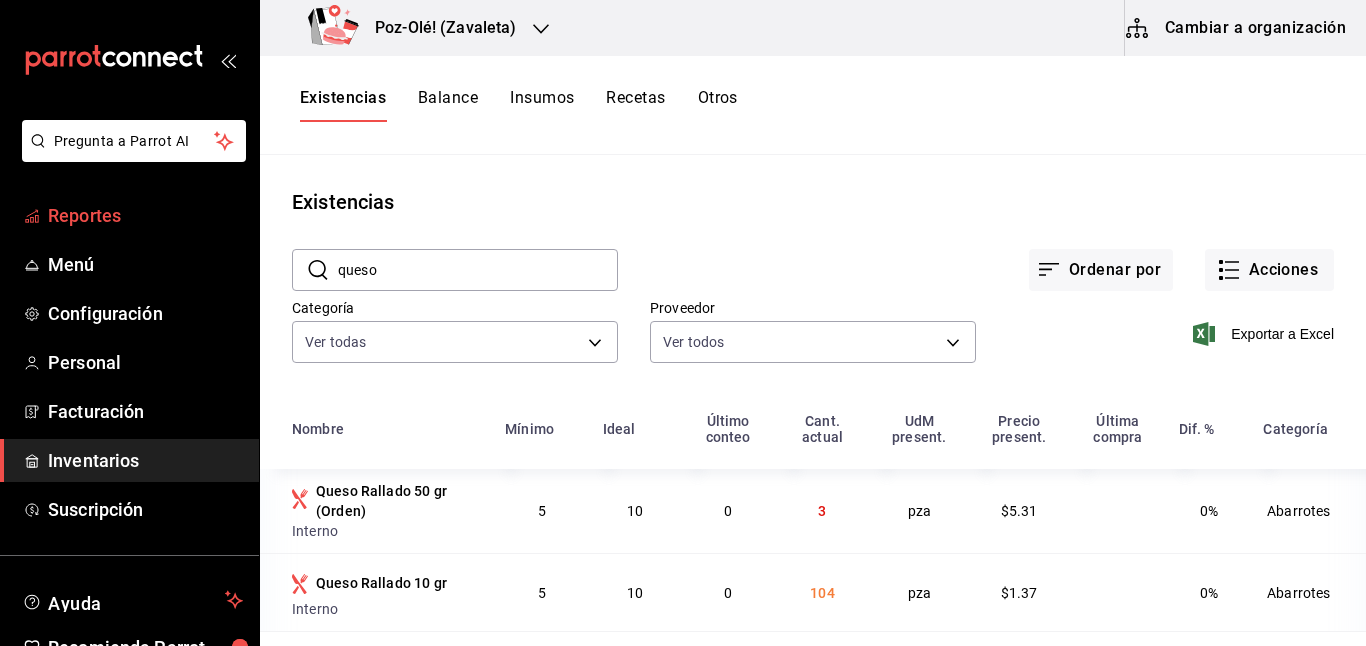 click on "Reportes" at bounding box center [145, 215] 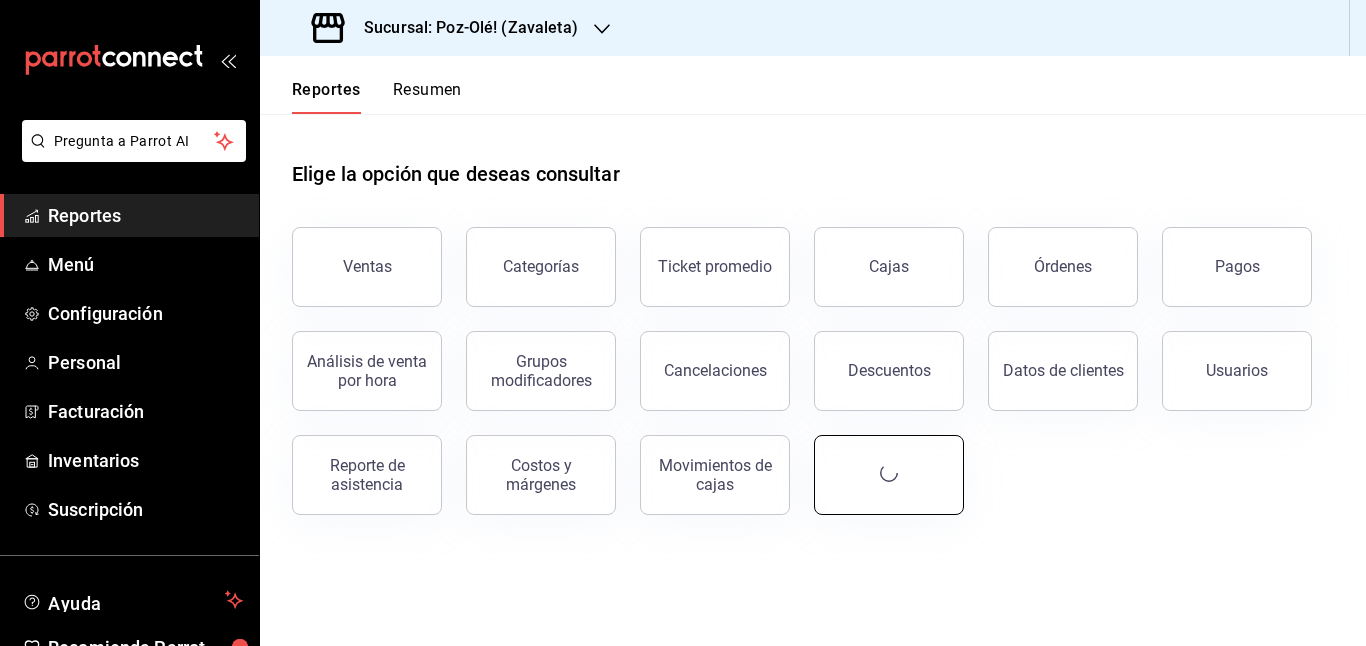 click at bounding box center (889, 475) 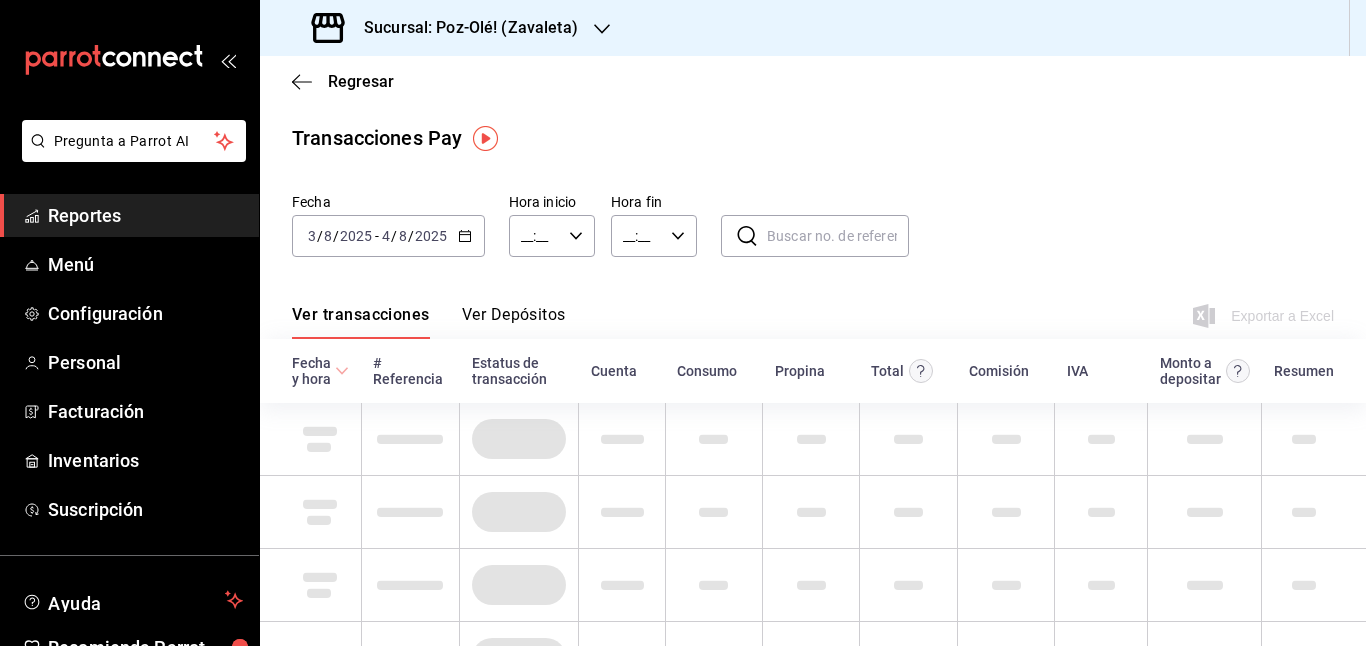 type on "00:00" 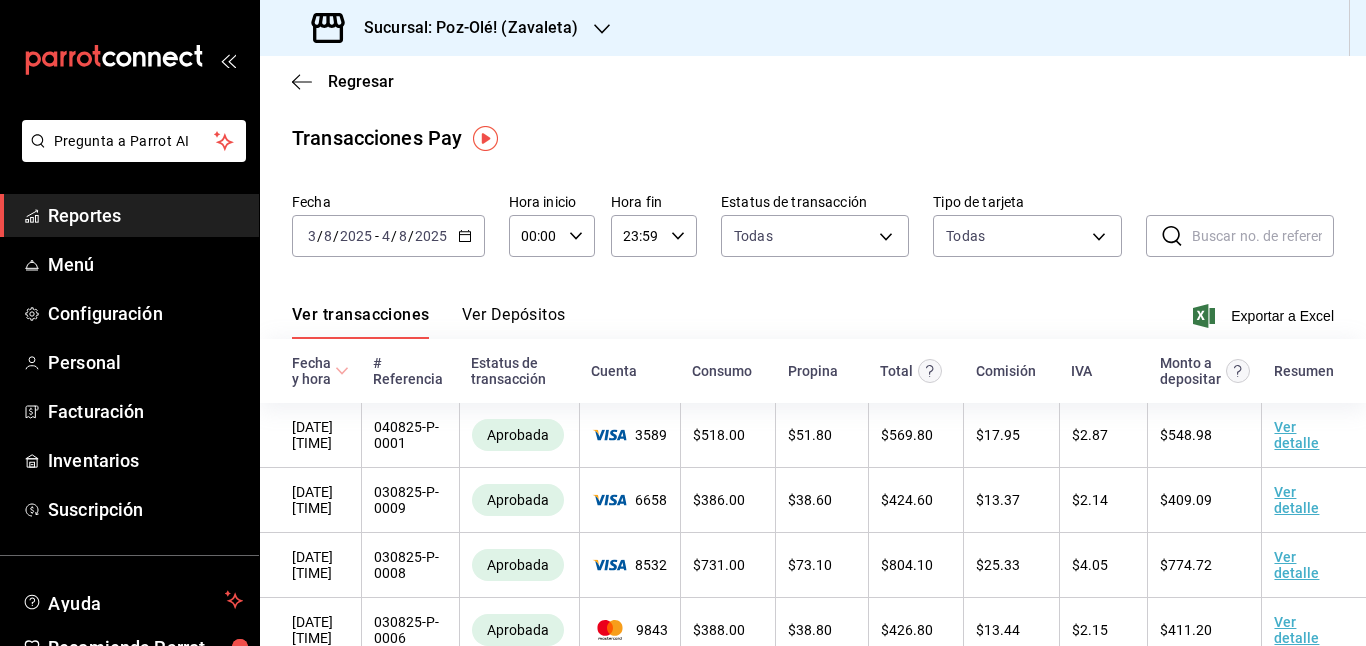 click on "2025-08-03 3 / 8 / 2025 - 2025-08-04 4 / 8 / 2025" at bounding box center [388, 236] 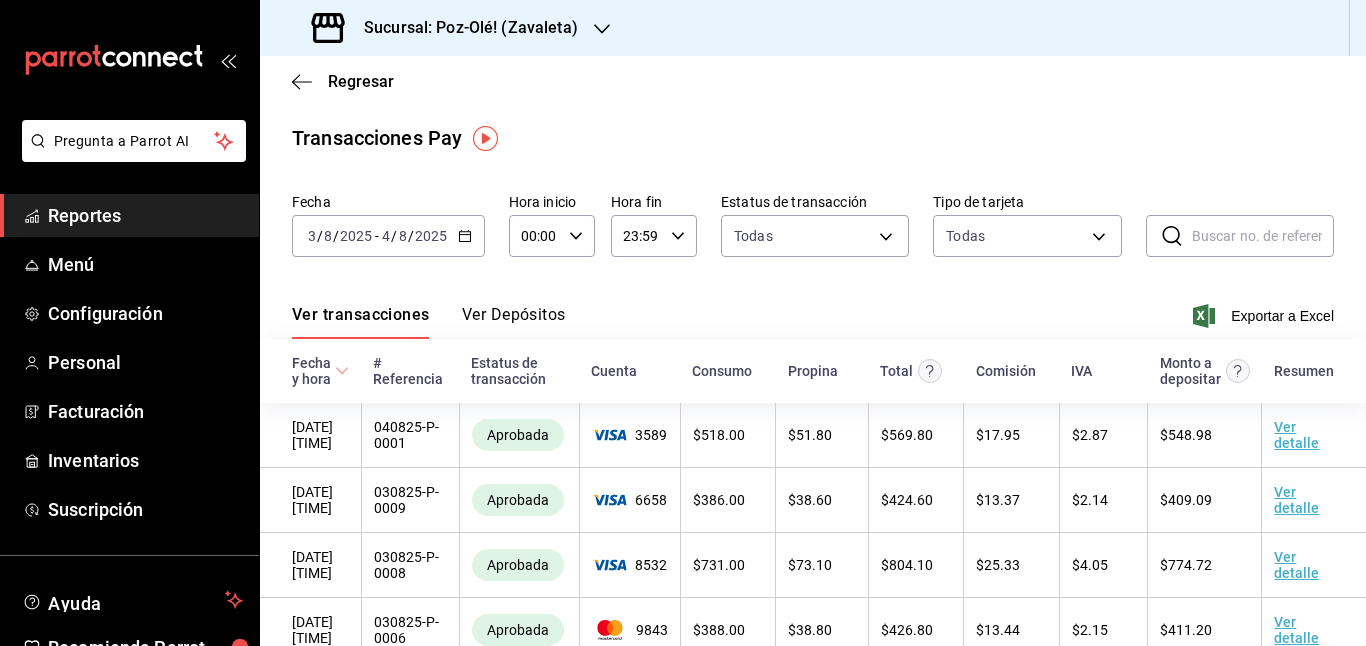 click 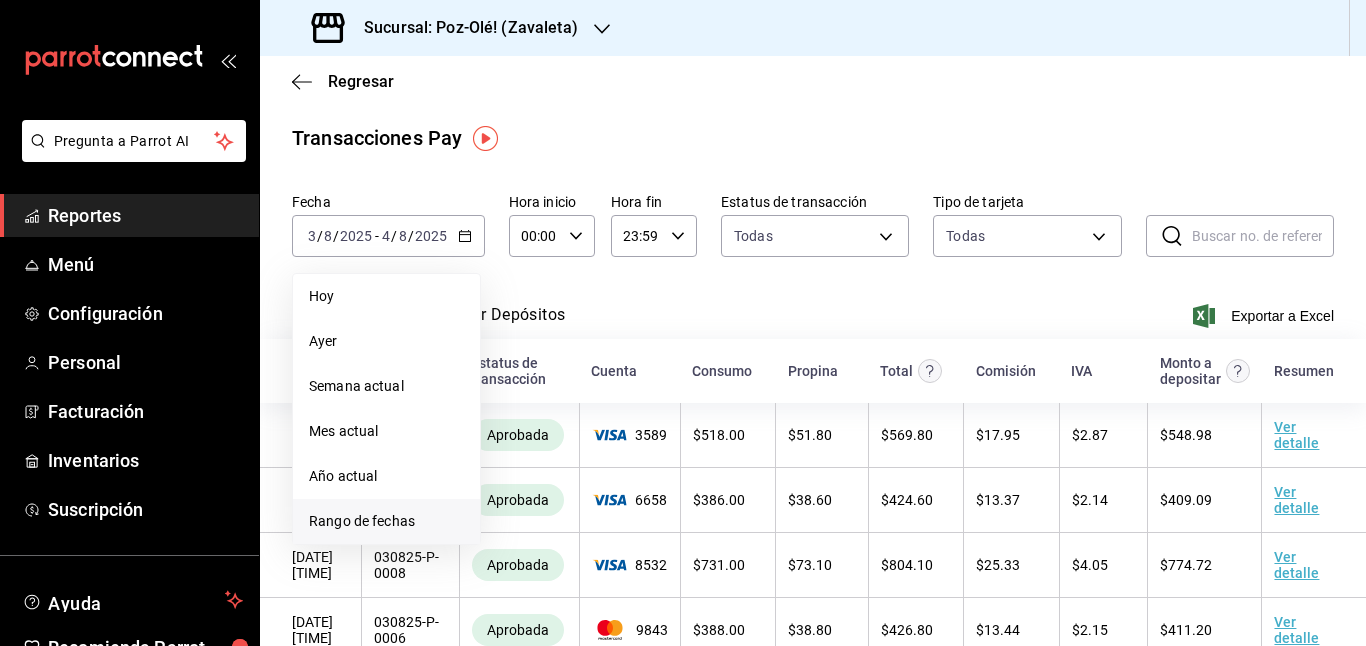 click on "Rango de fechas" at bounding box center [386, 521] 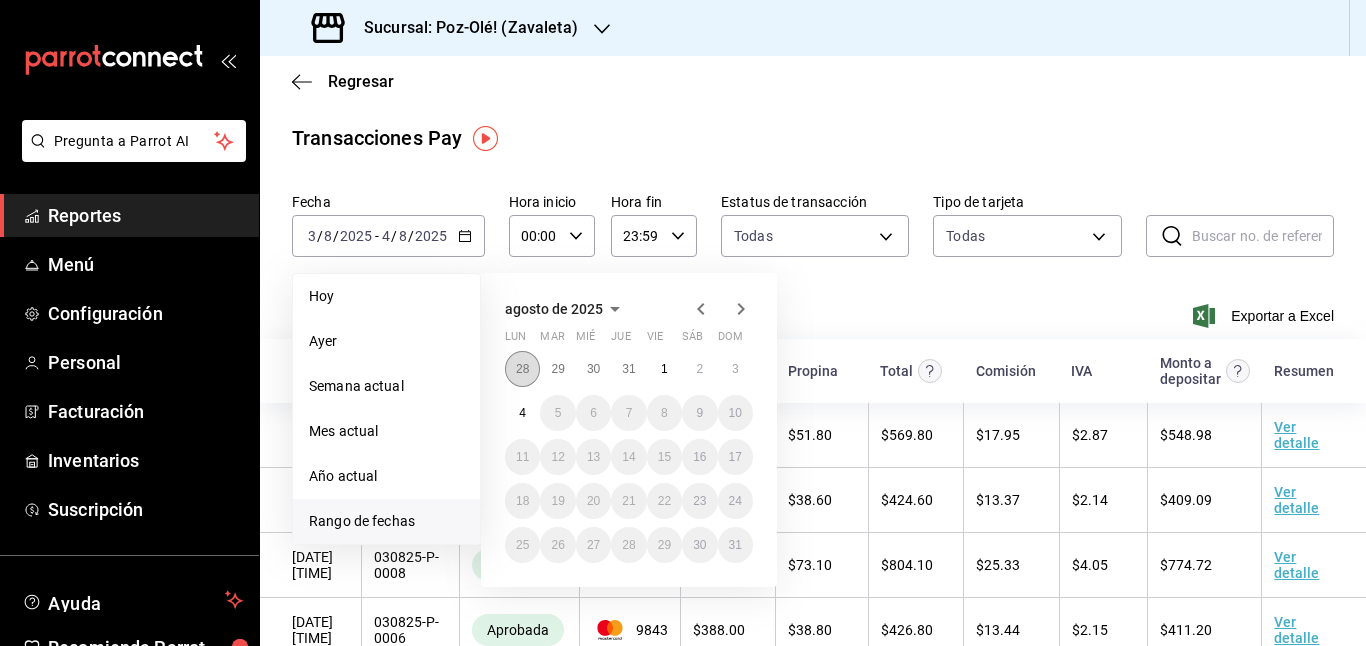 click on "28" at bounding box center (522, 369) 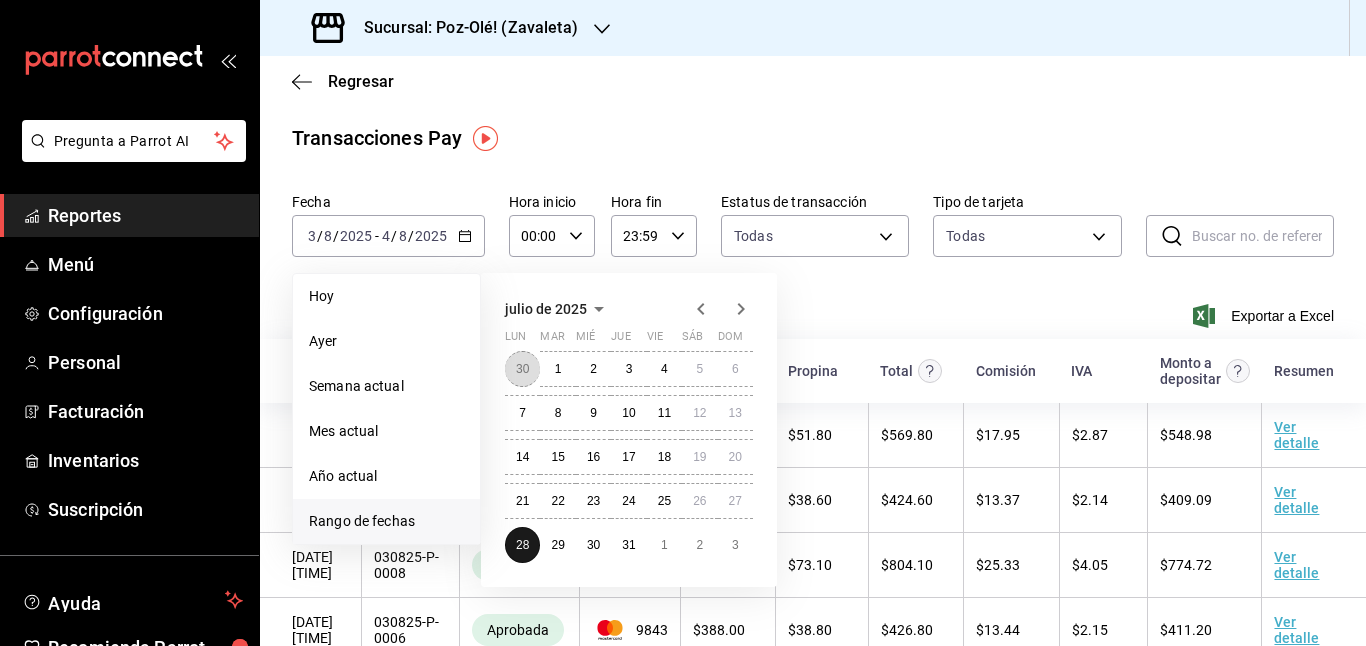 click on "30" at bounding box center (522, 369) 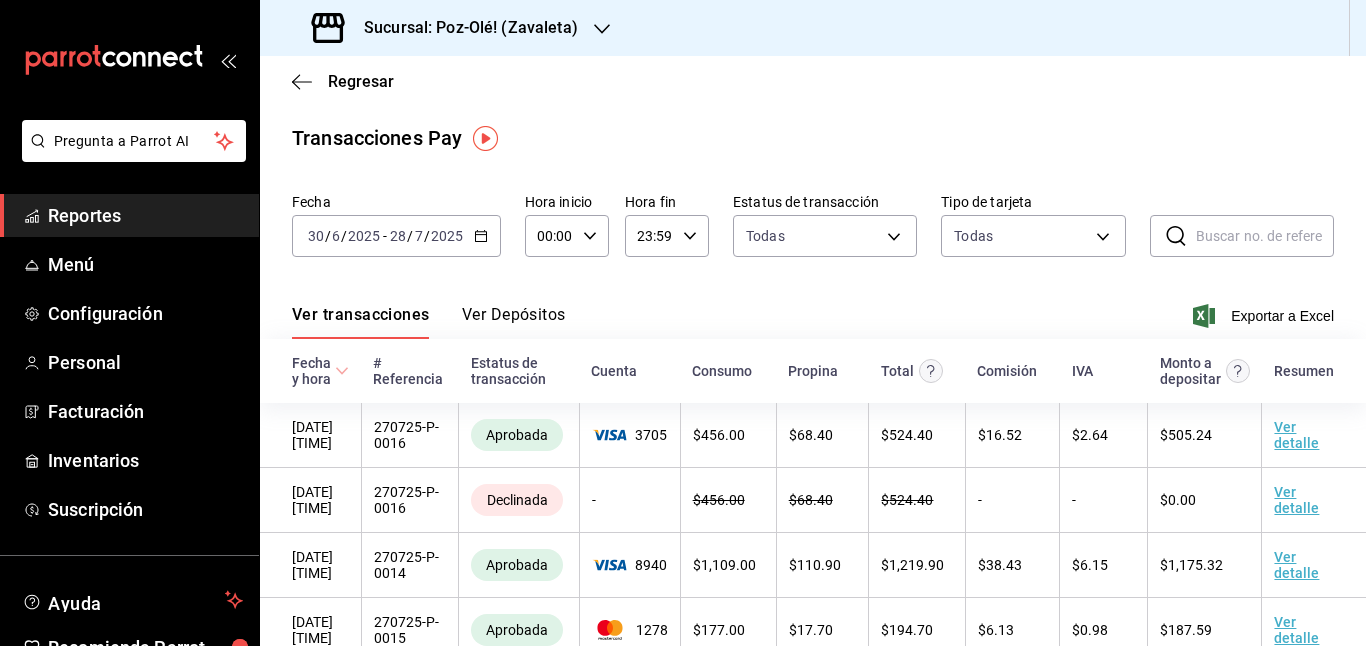 click 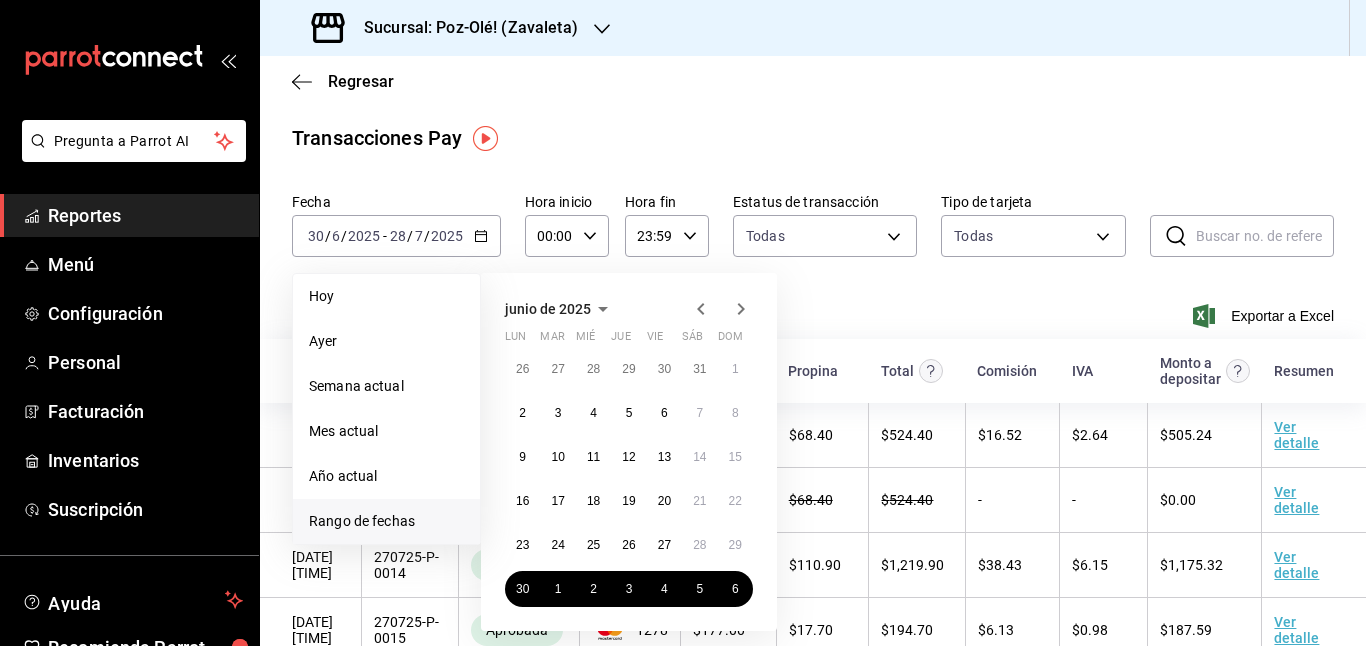 click 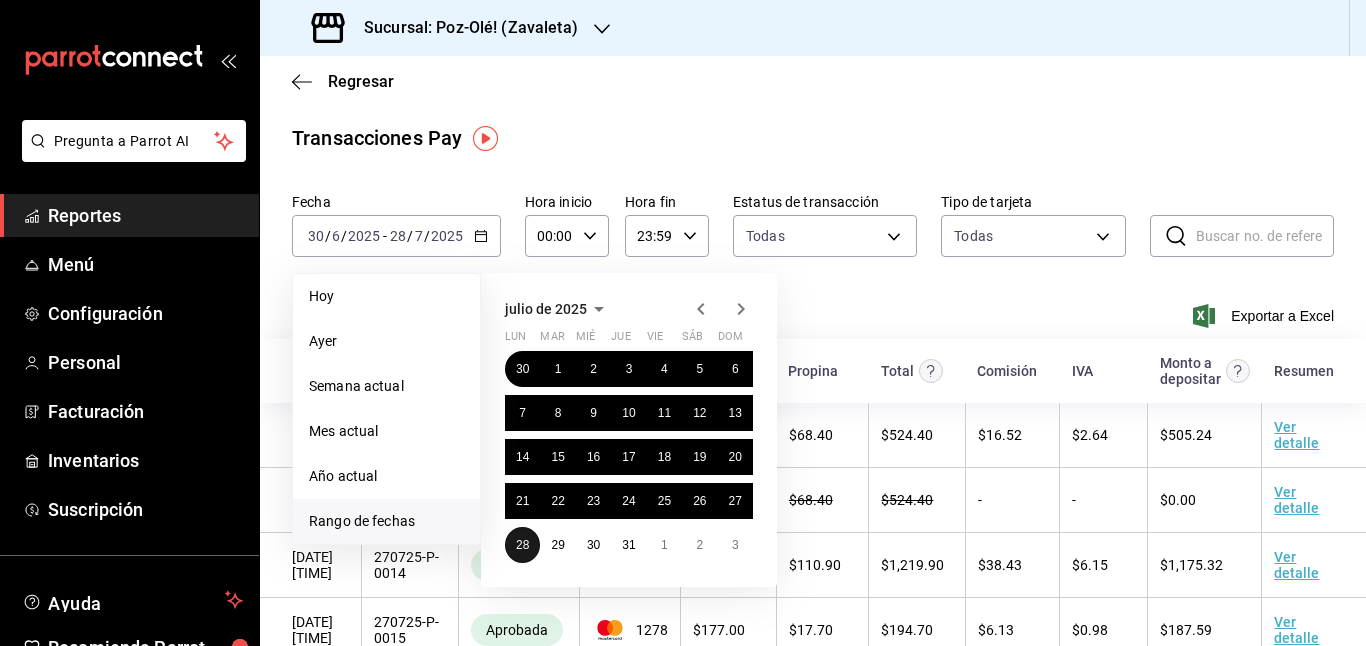 click on "28" at bounding box center [522, 545] 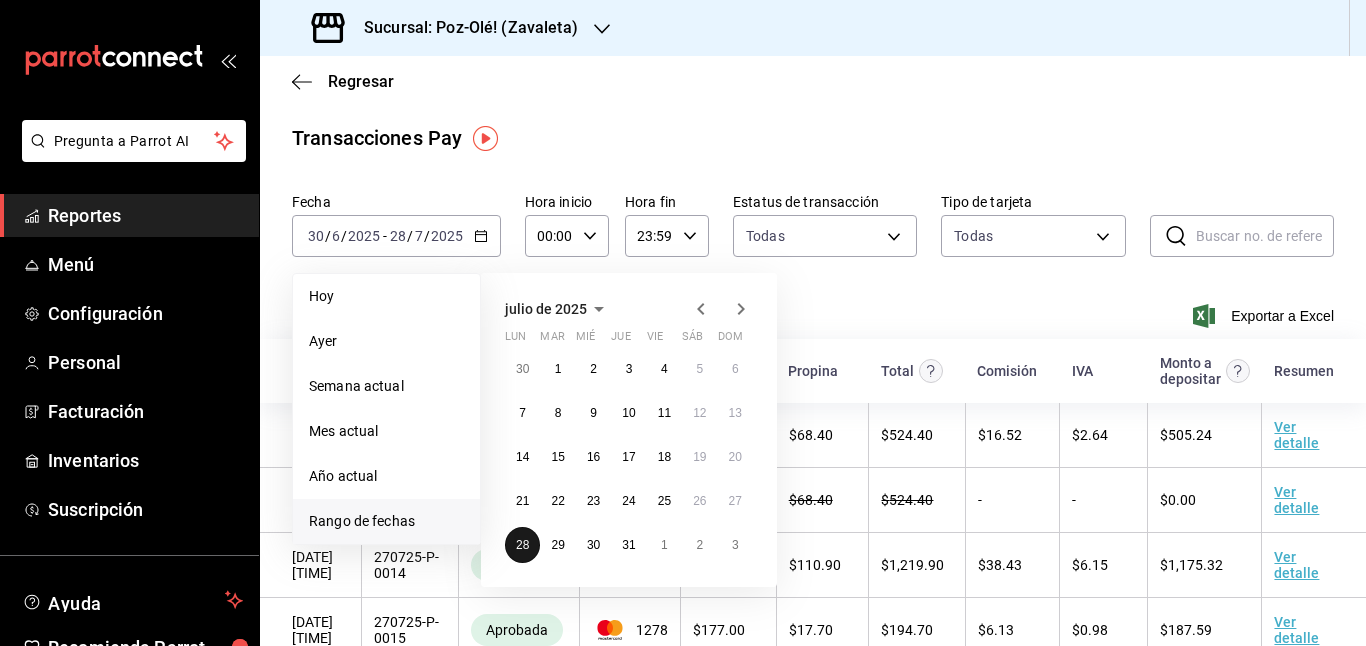 click on "28" at bounding box center (522, 545) 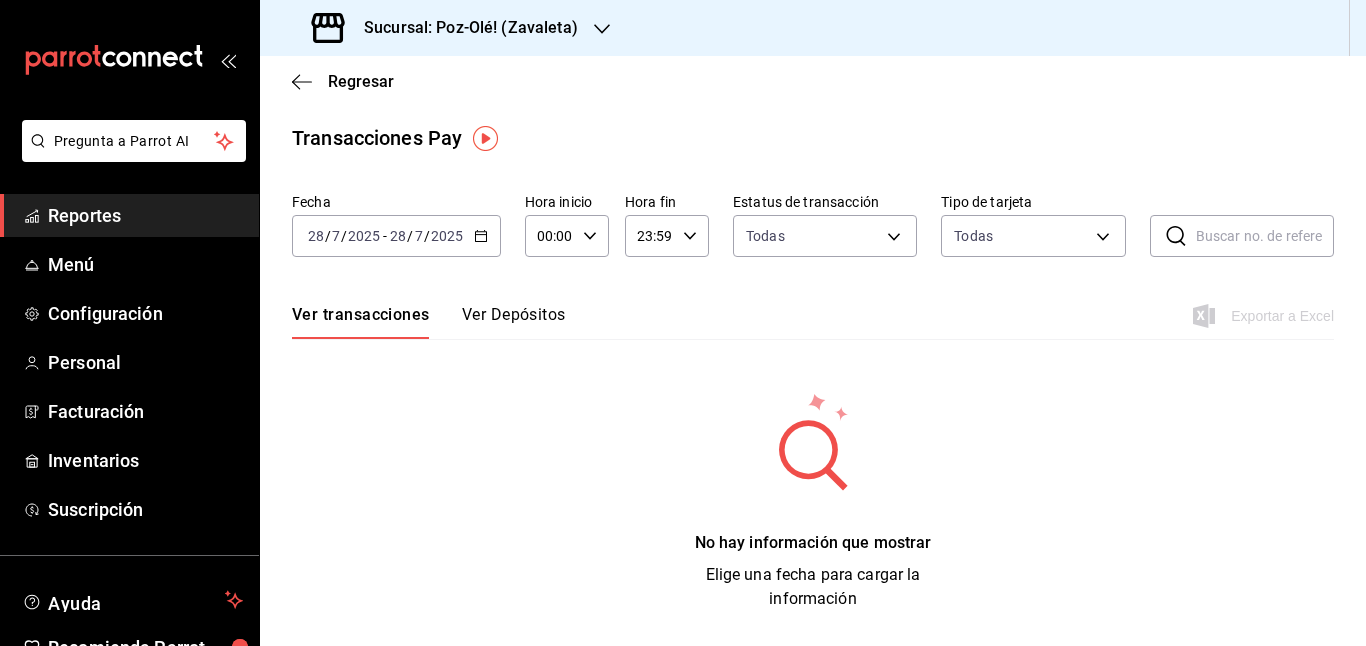 click 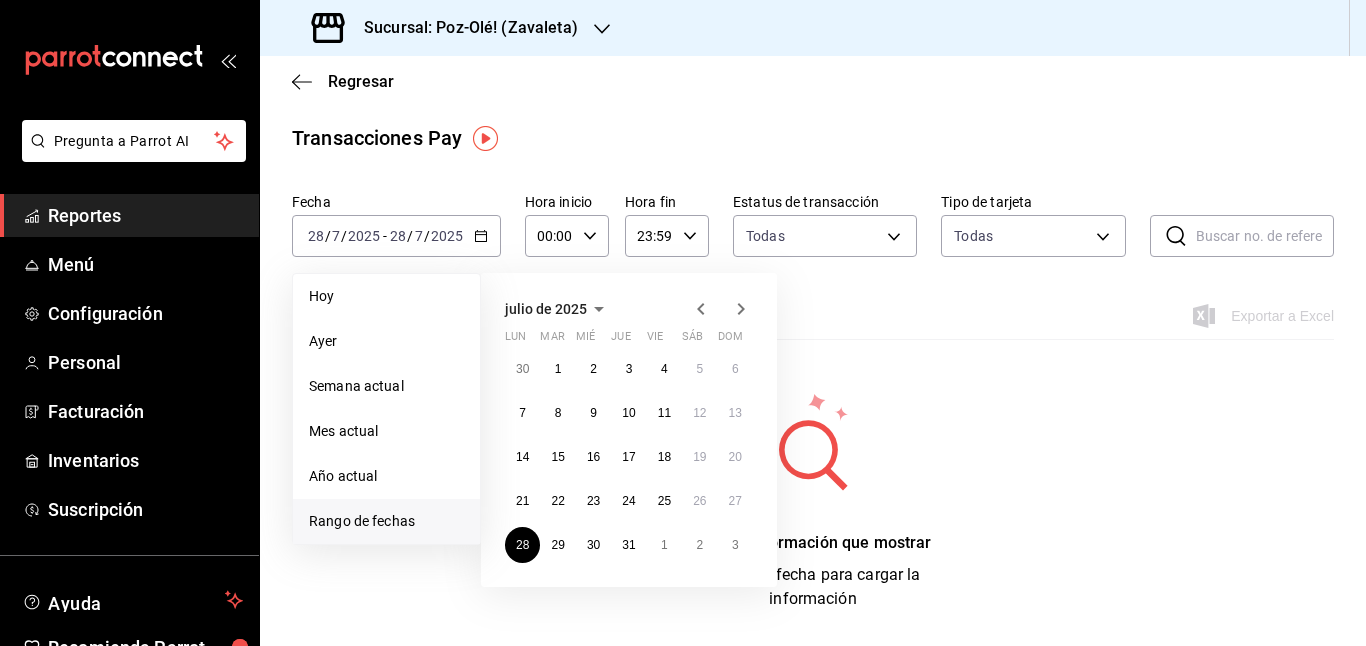 click 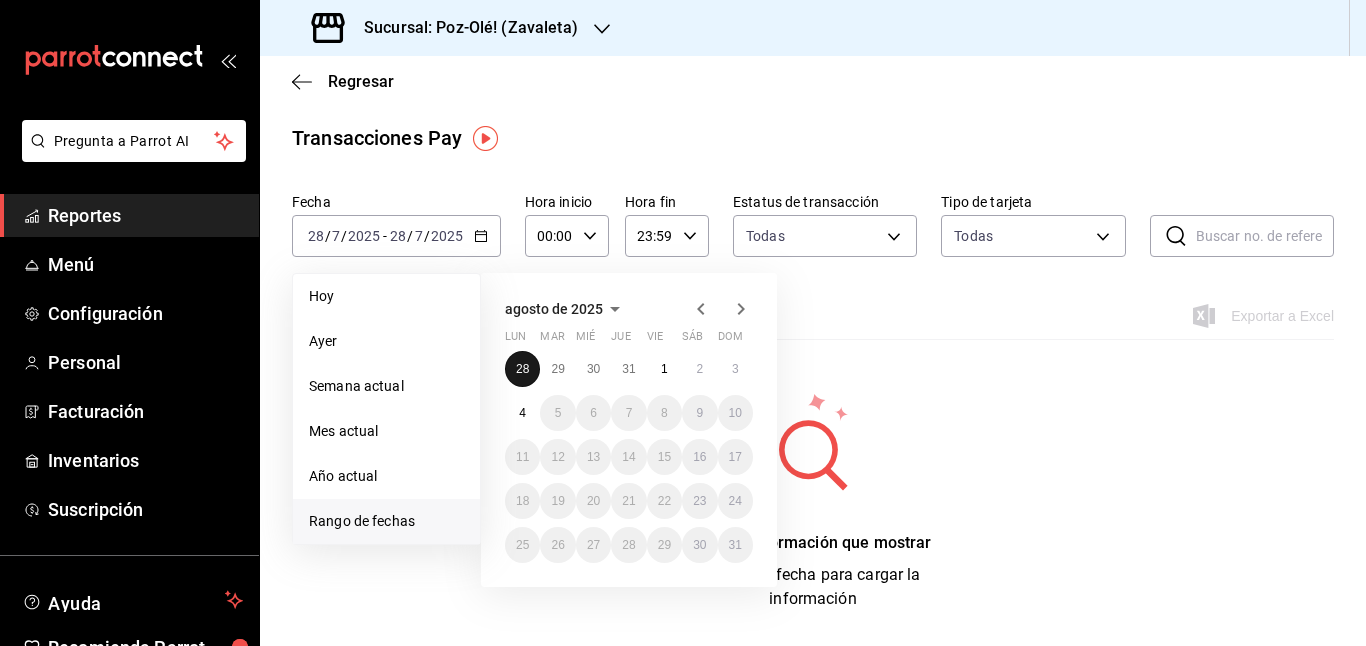 click on "28" at bounding box center [522, 369] 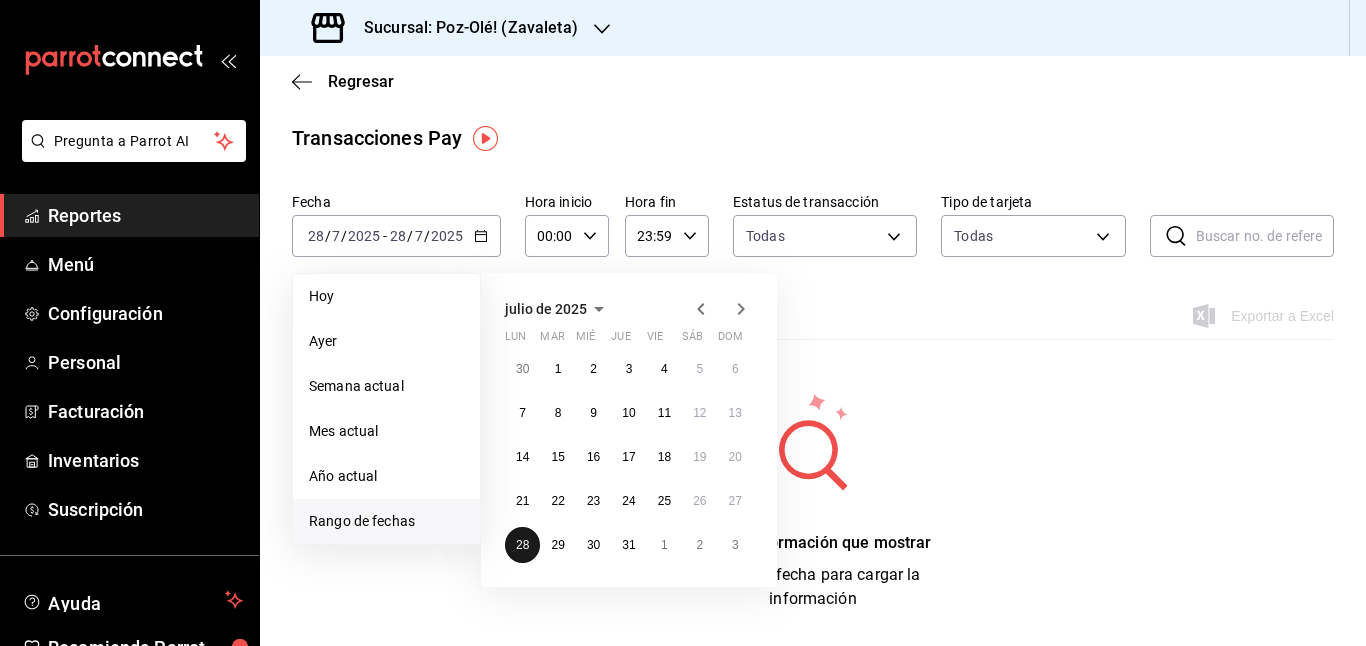 click on "28" at bounding box center (522, 545) 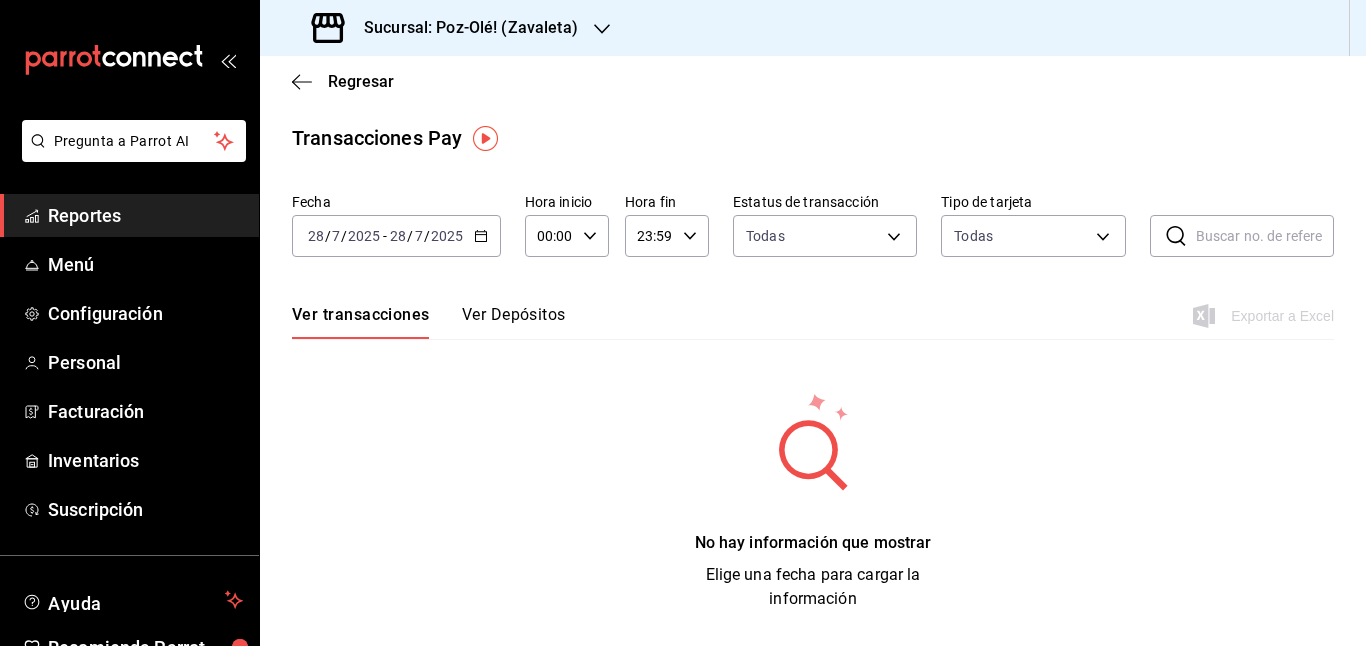 click on "2025-07-28 28 / 7 / 2025 - 2025-07-28 28 / 7 / 2025" at bounding box center [396, 236] 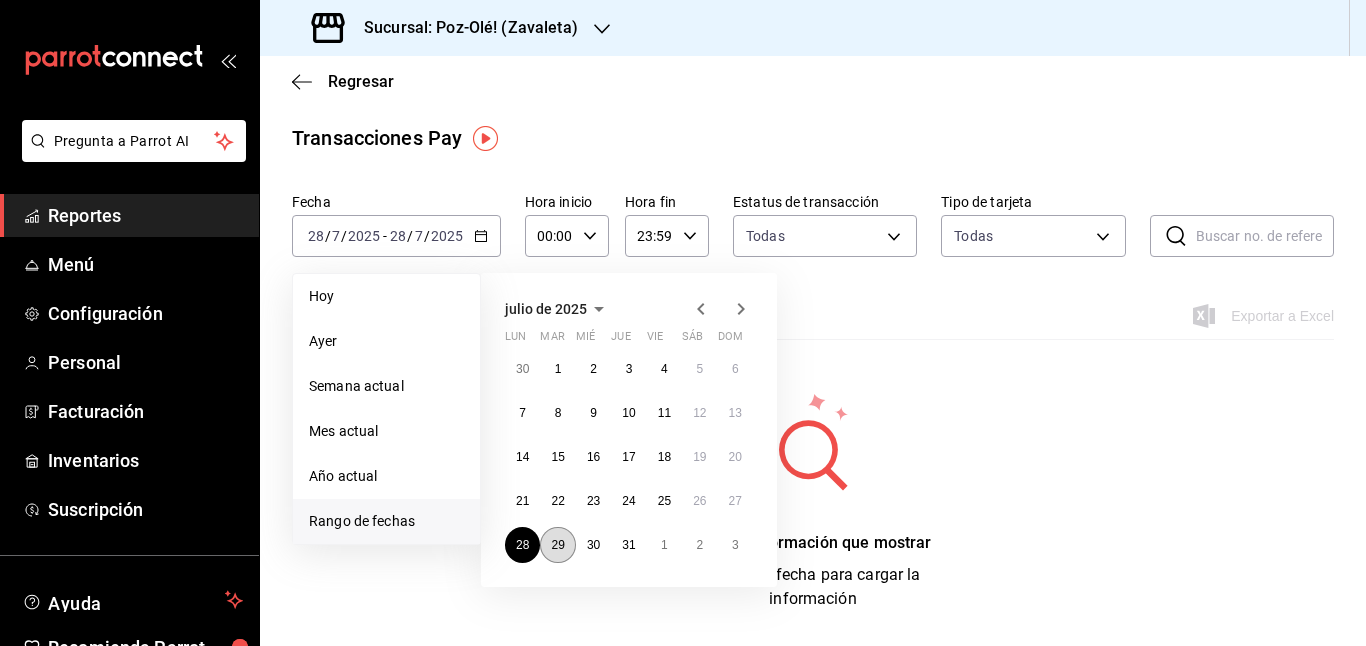 click on "29" at bounding box center [557, 545] 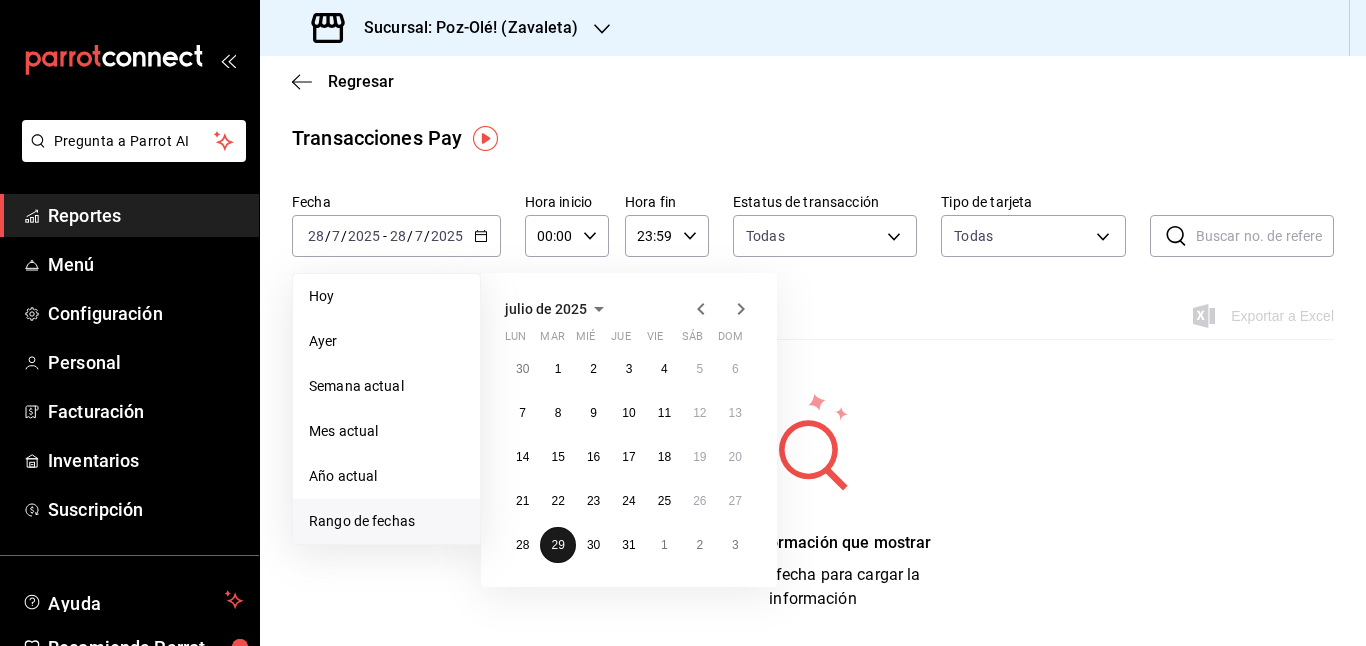 click on "29" at bounding box center (557, 545) 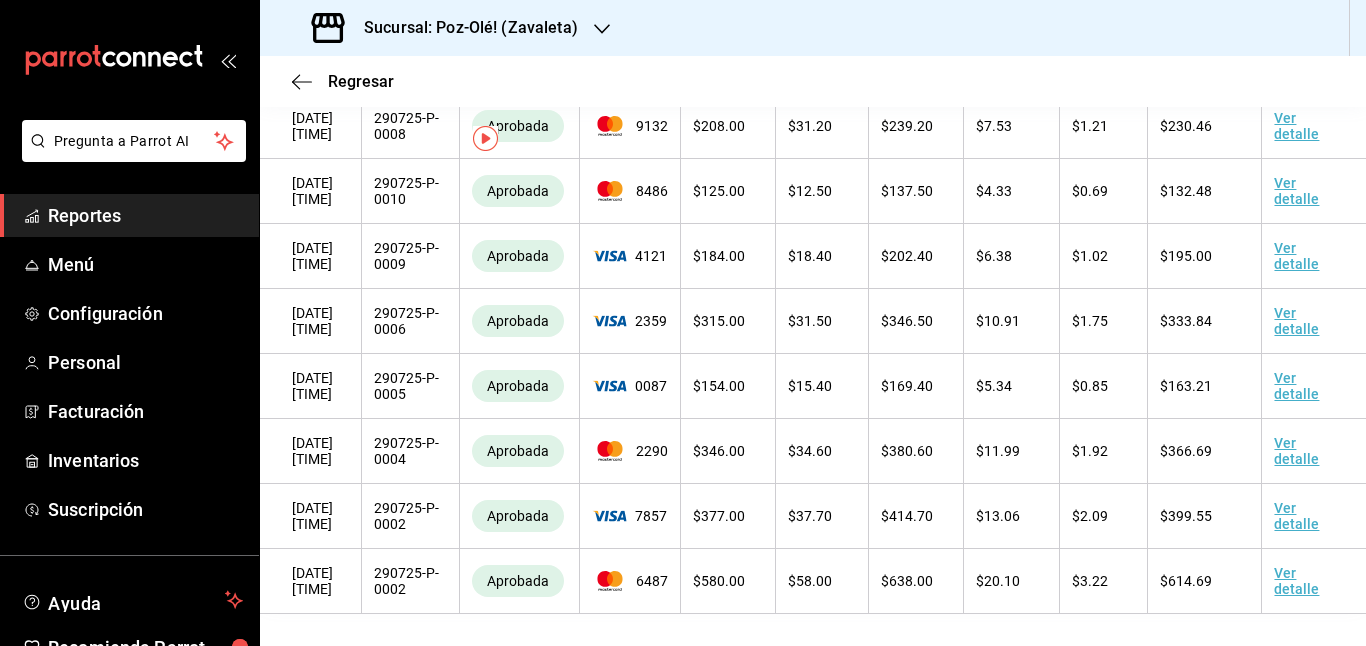 scroll, scrollTop: 0, scrollLeft: 0, axis: both 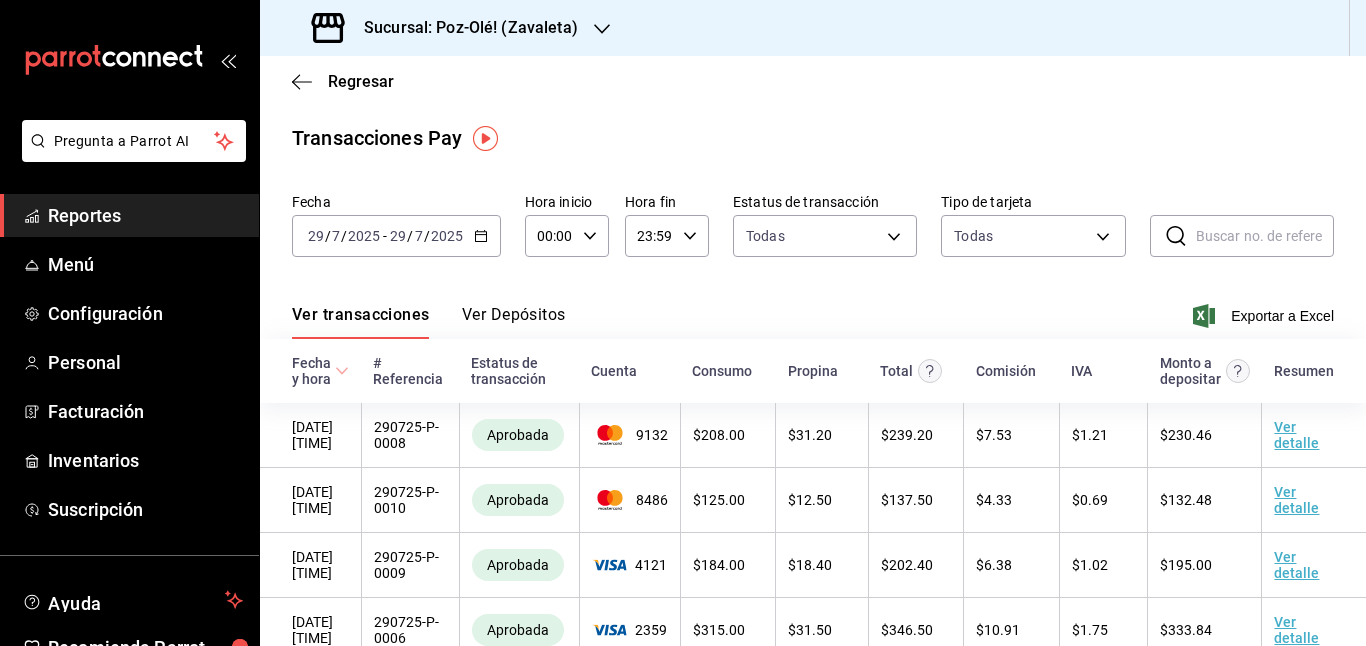 click on "2025-07-29 29 / 7 / 2025 - 2025-07-29 29 / 7 / 2025" at bounding box center (396, 236) 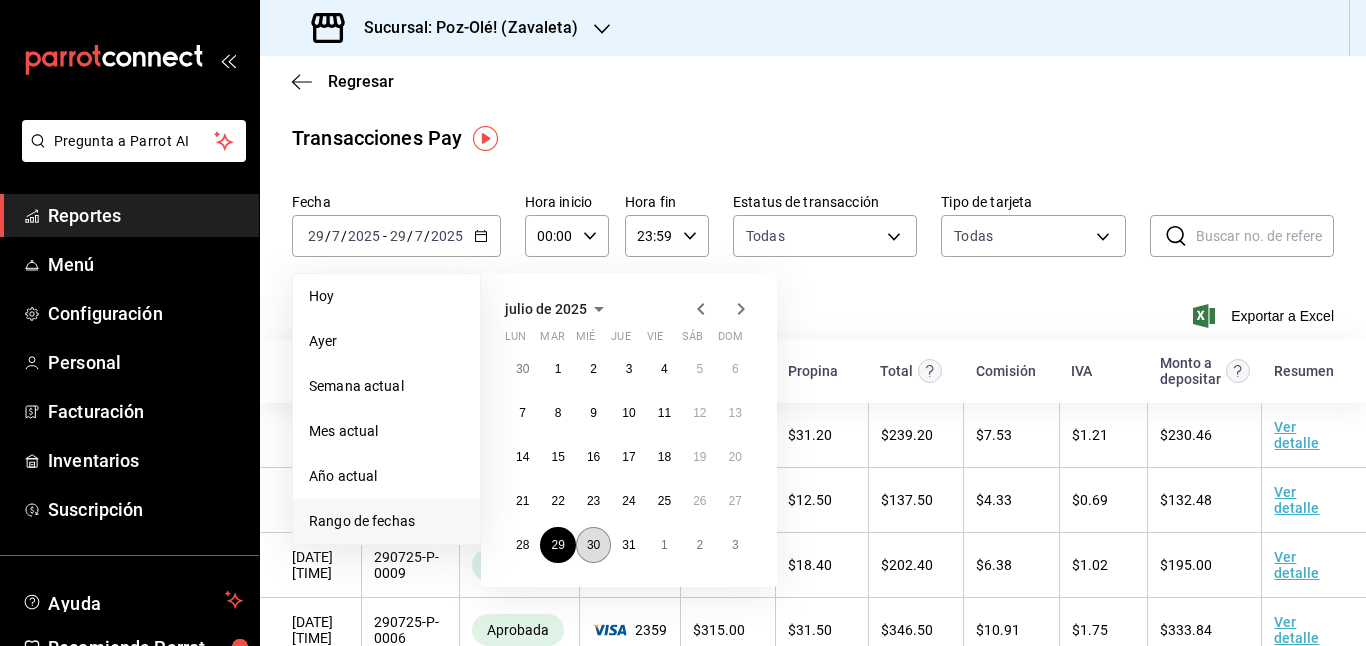 click on "30" at bounding box center [593, 545] 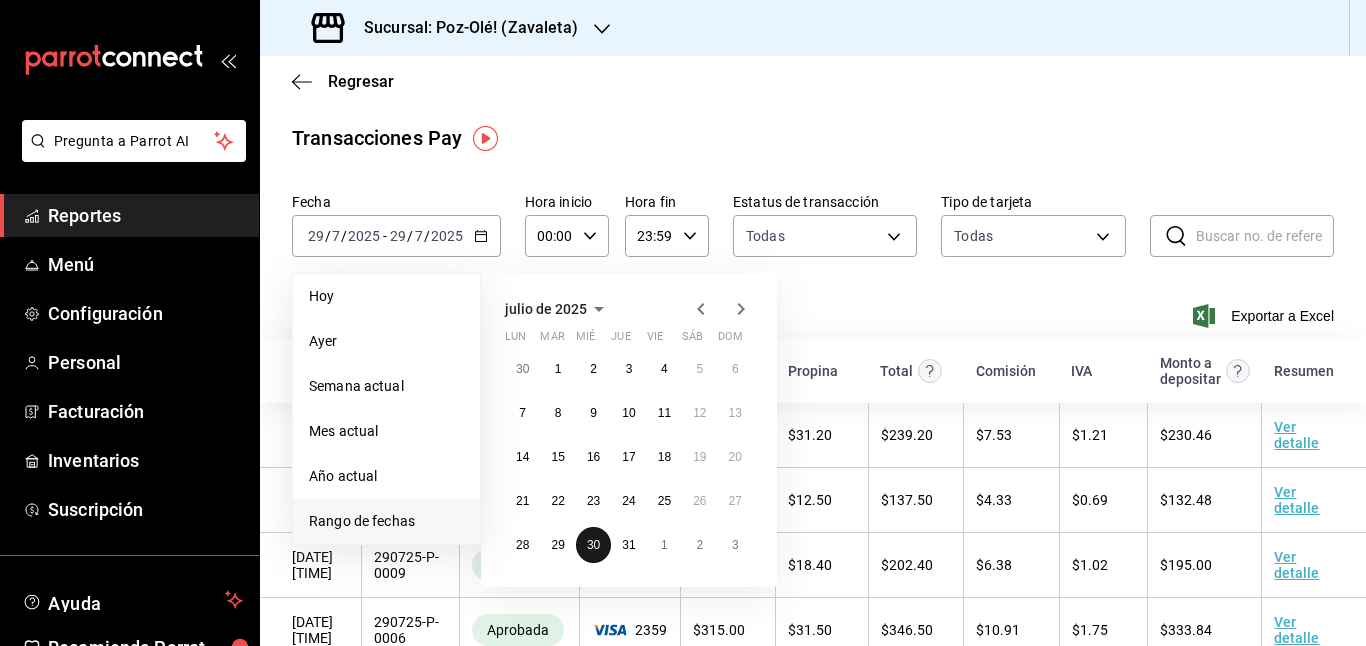 click on "30" at bounding box center (593, 545) 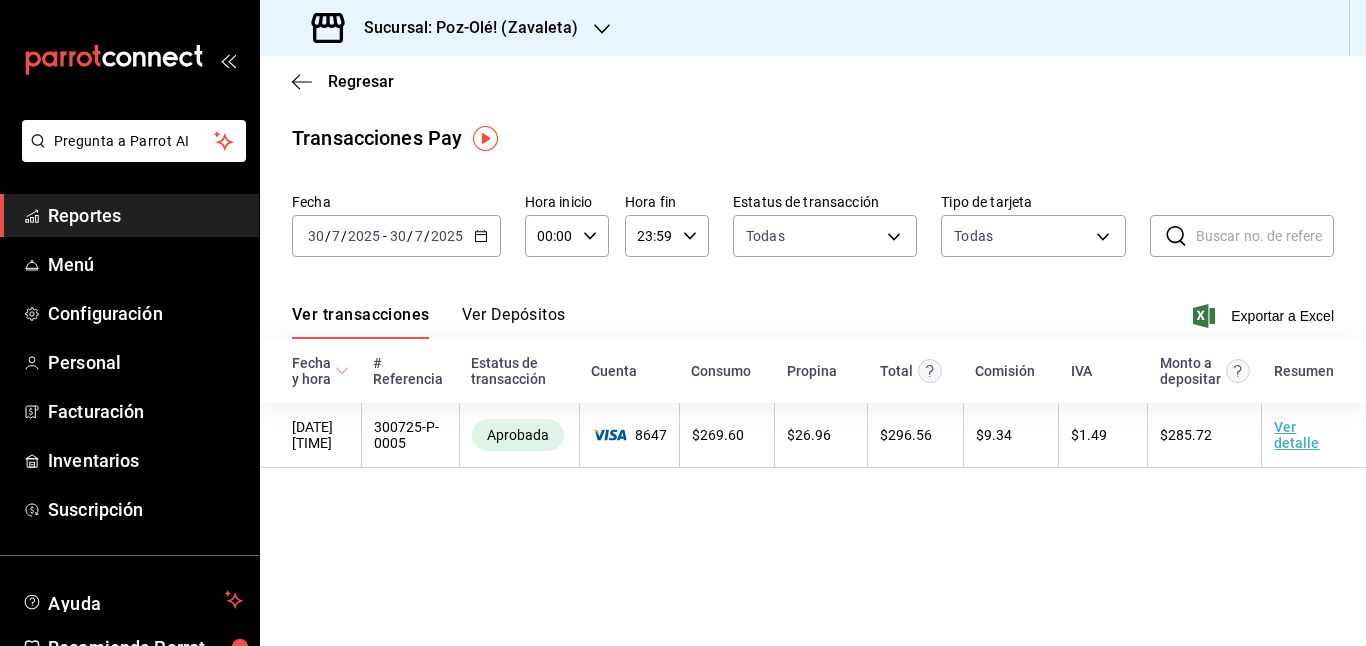 click 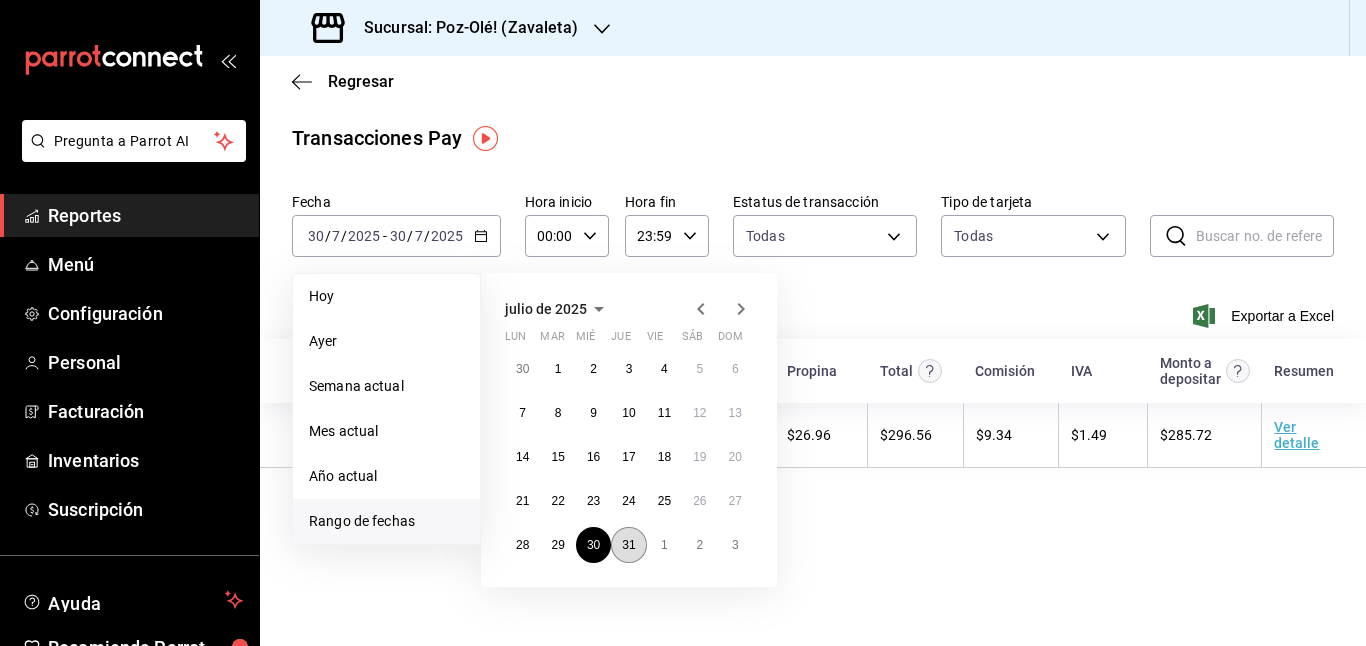 click on "31" at bounding box center [628, 545] 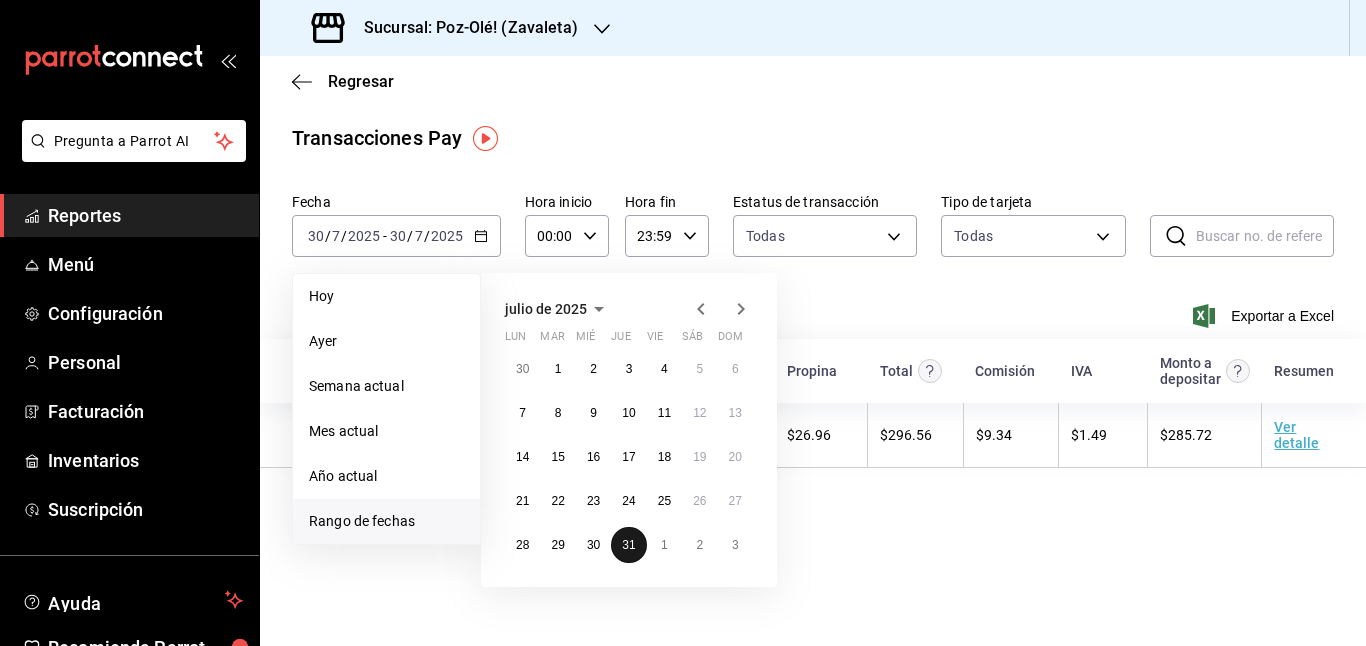 click on "31" at bounding box center [628, 545] 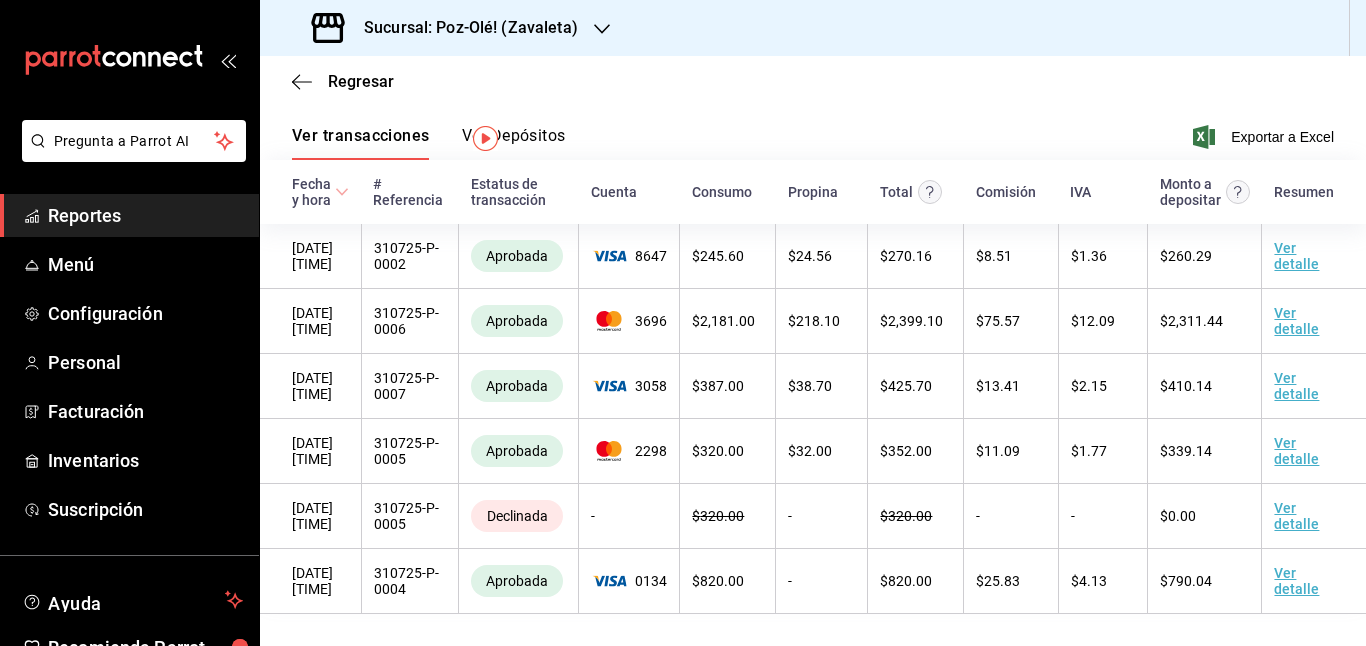 scroll, scrollTop: 0, scrollLeft: 0, axis: both 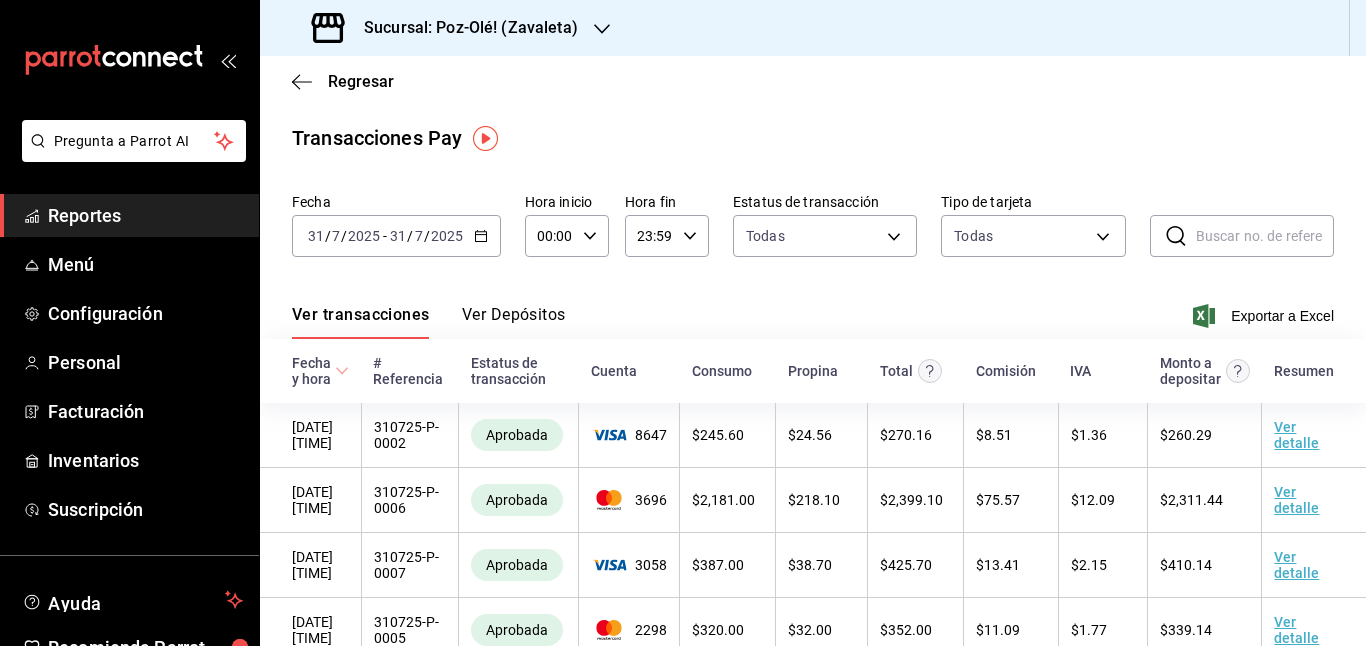 click 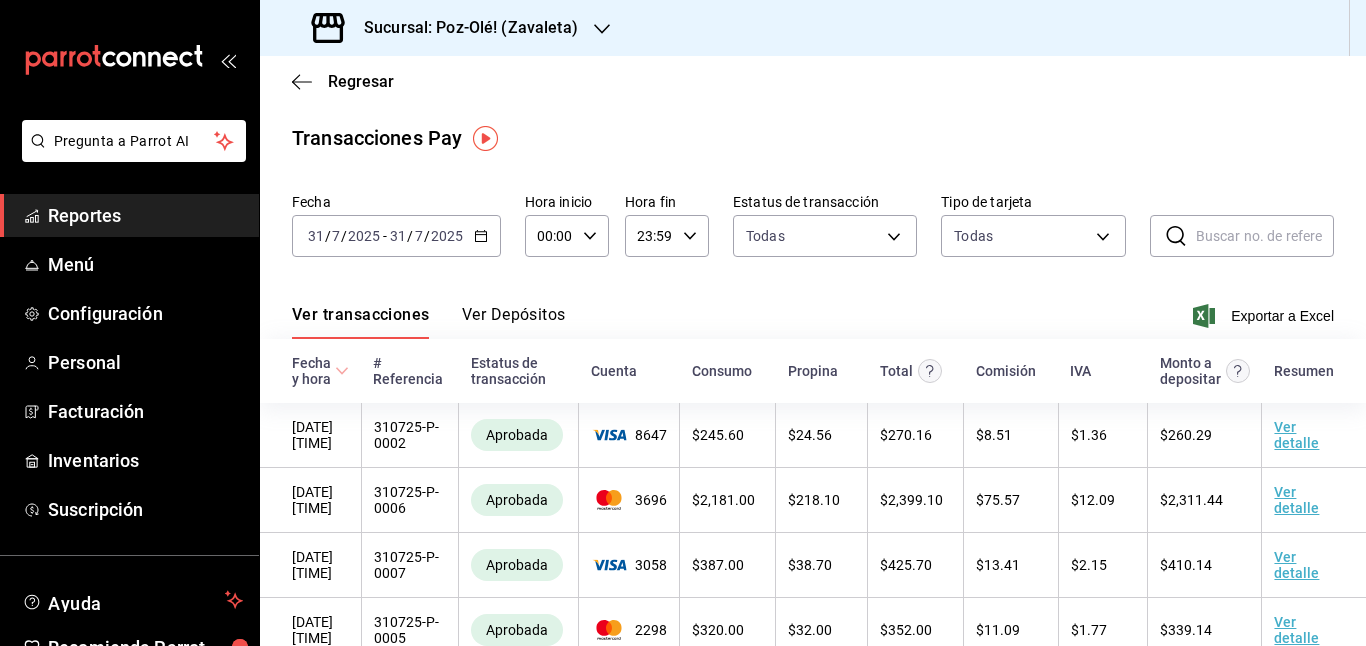 click on "2025-07-31 31 / 7 / 2025 - 2025-07-31 31 / 7 / 2025" at bounding box center [396, 236] 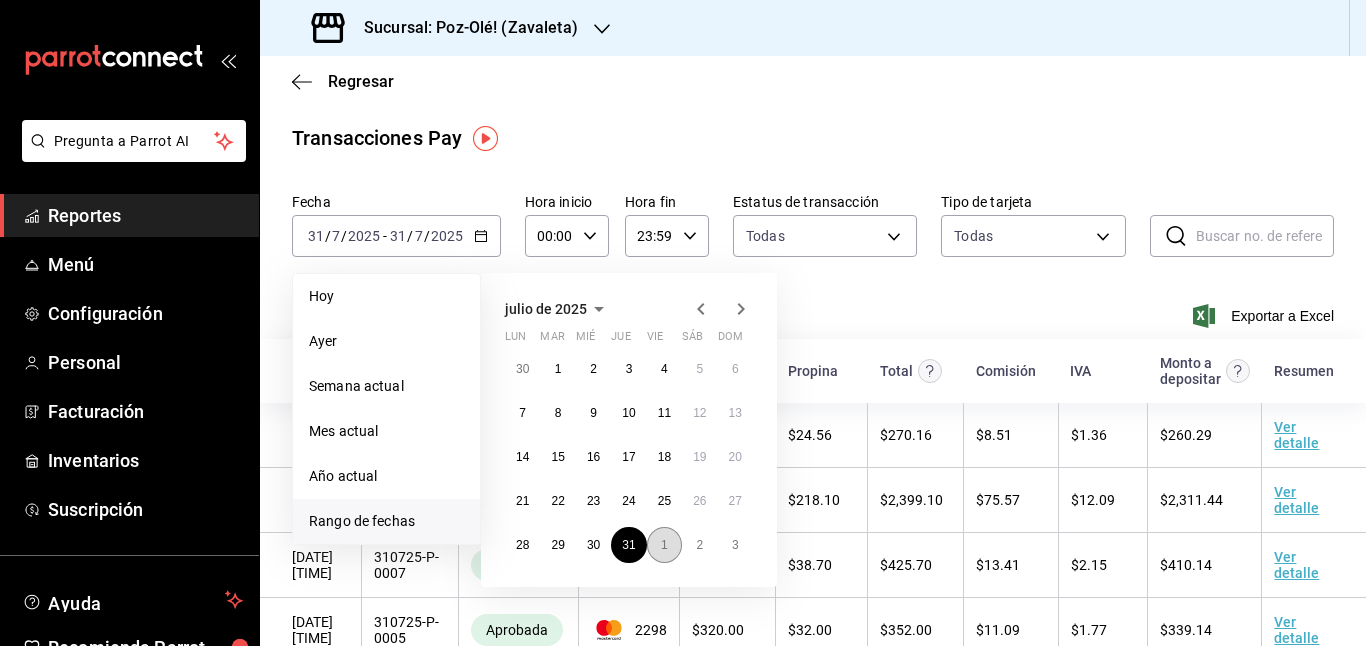 click on "1" at bounding box center (664, 545) 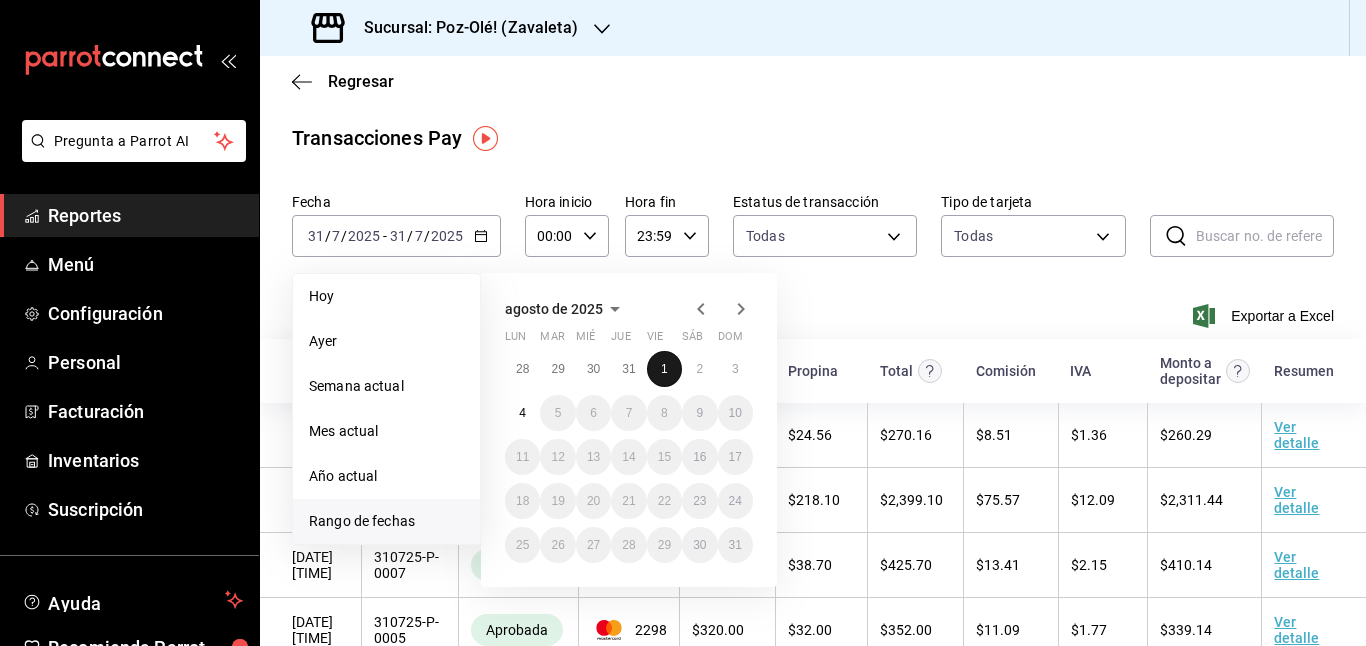 click on "1" at bounding box center (664, 369) 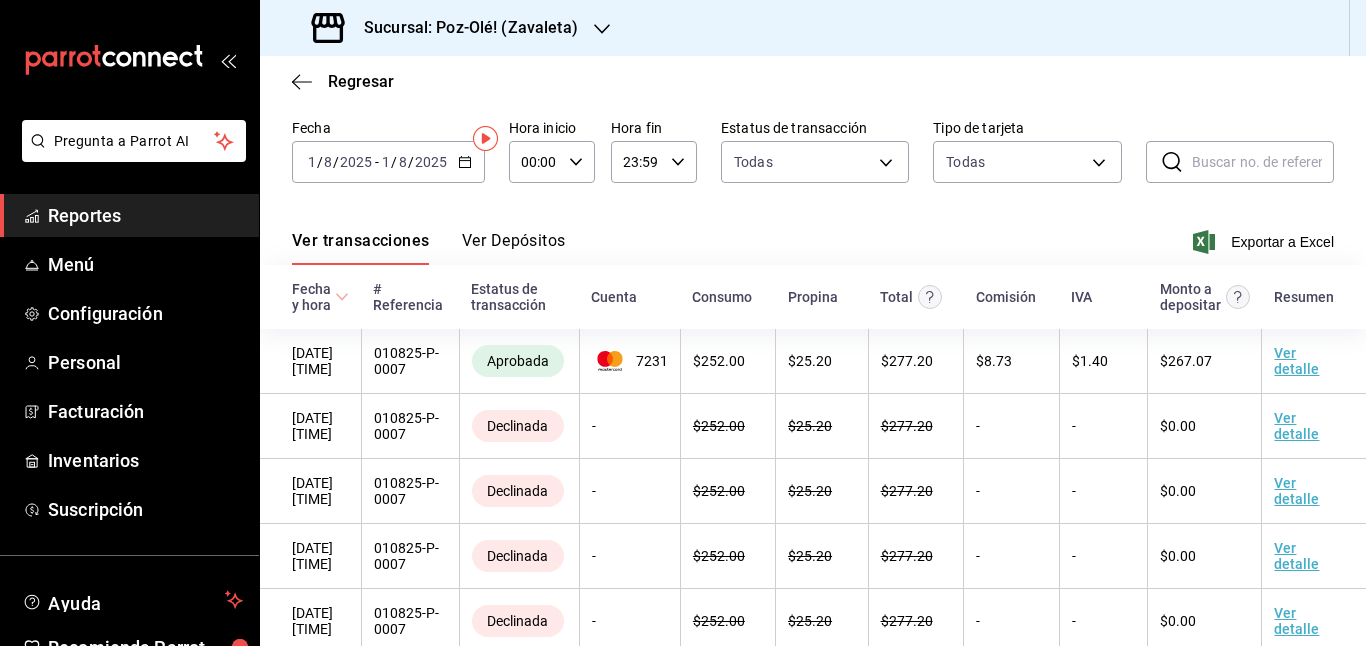 scroll, scrollTop: 0, scrollLeft: 0, axis: both 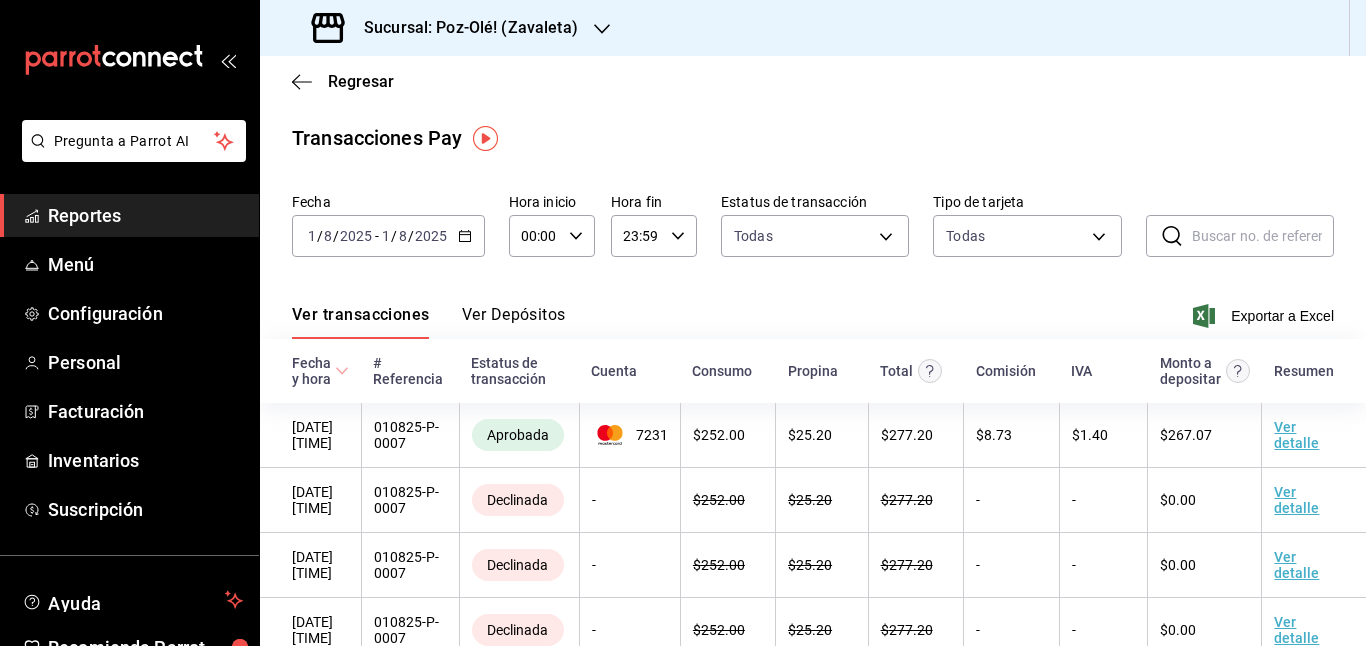 click on "2025-08-01 1 / 8 / 2025 - 2025-08-01 1 / 8 / 2025" at bounding box center (388, 236) 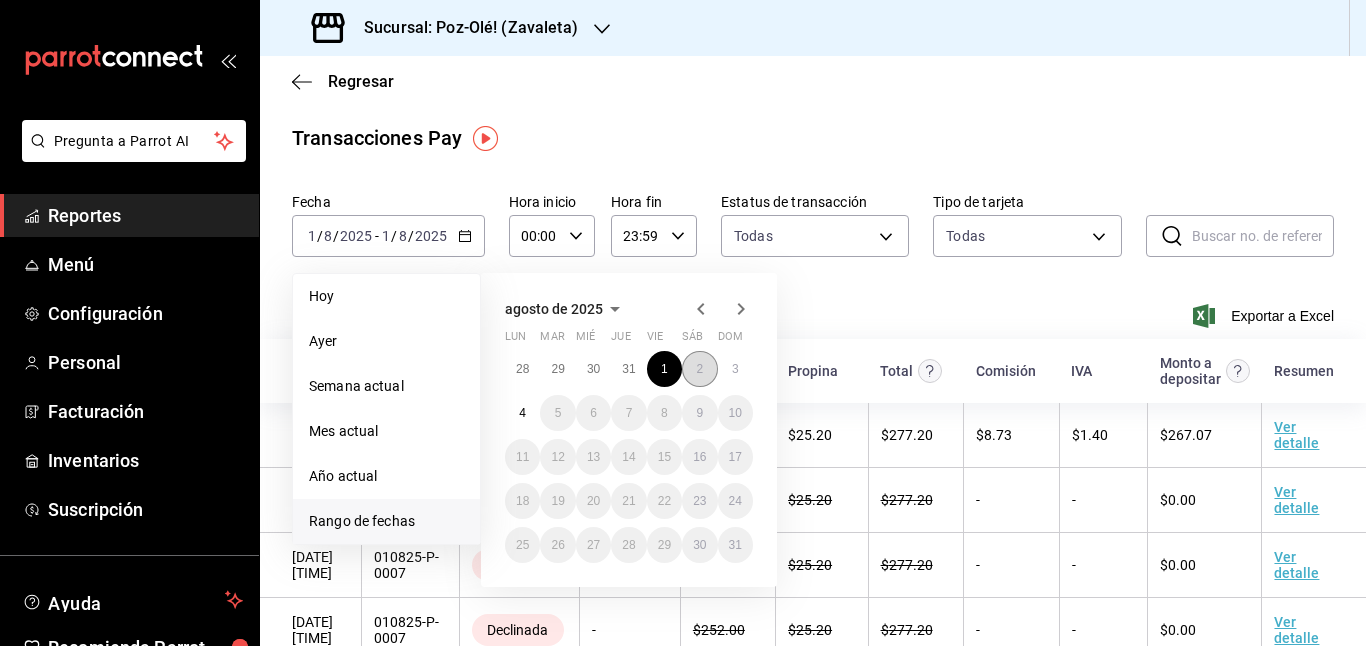 click on "2" at bounding box center [699, 369] 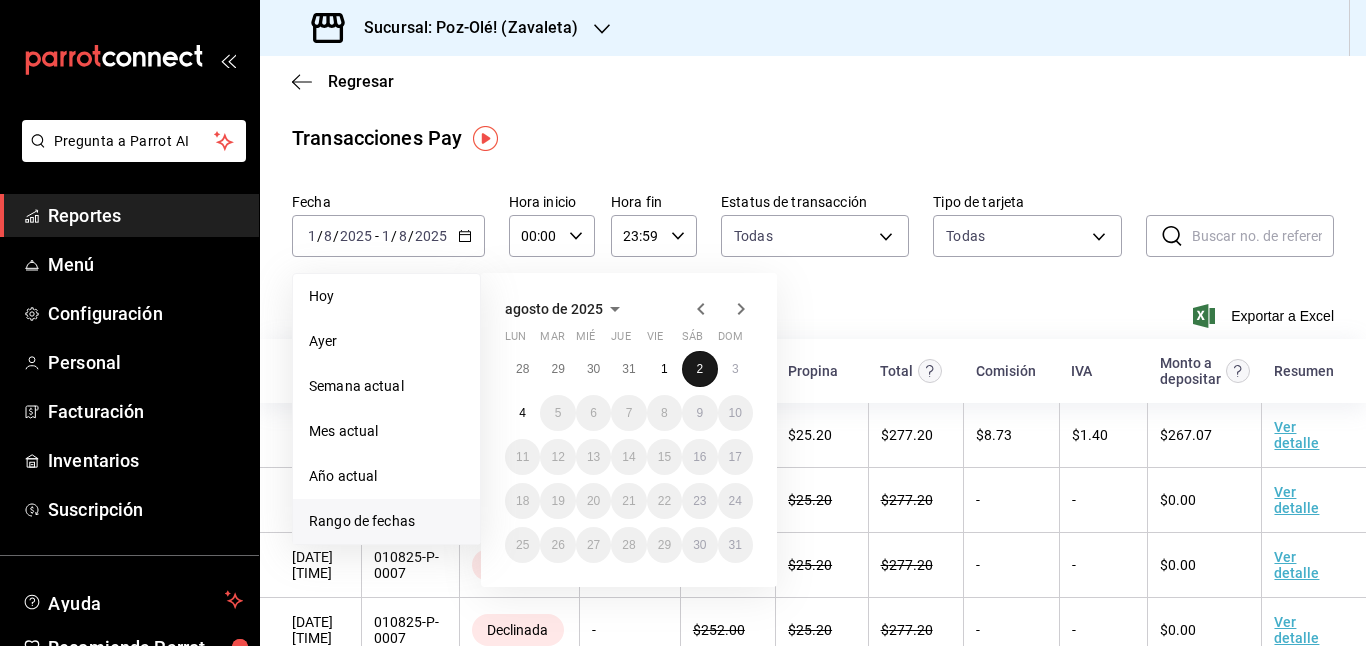 click on "2" at bounding box center [699, 369] 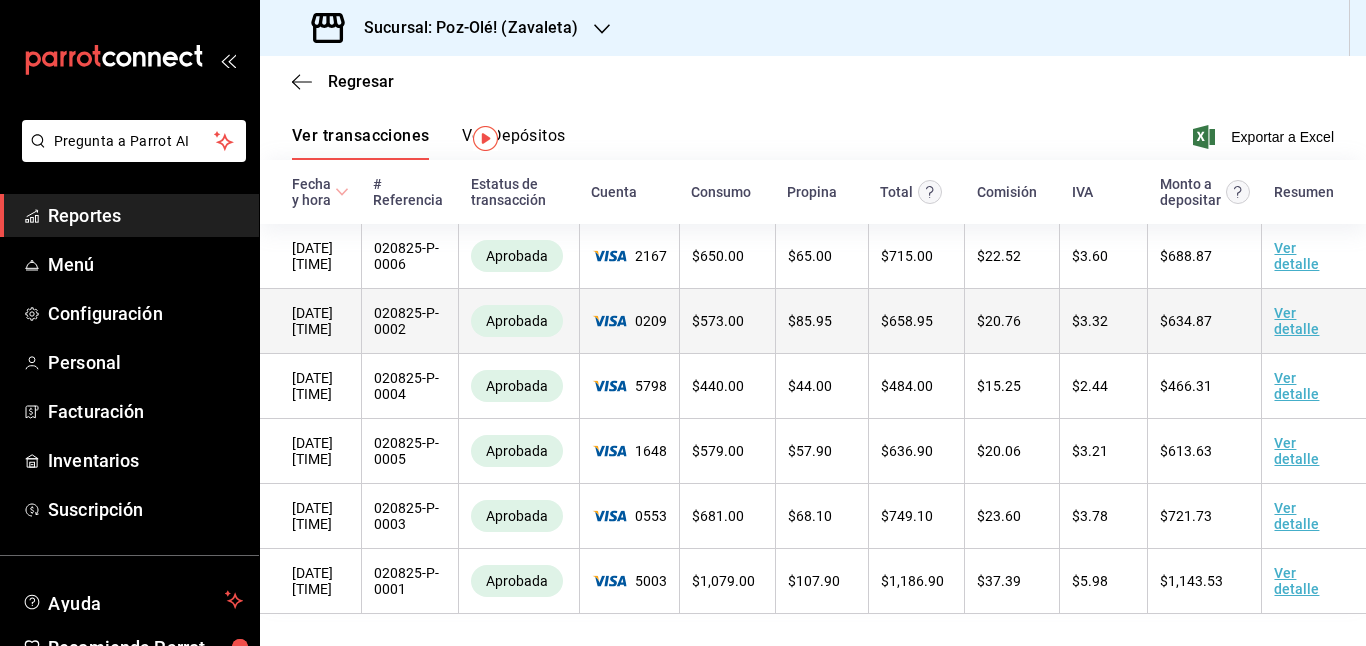 scroll, scrollTop: 0, scrollLeft: 0, axis: both 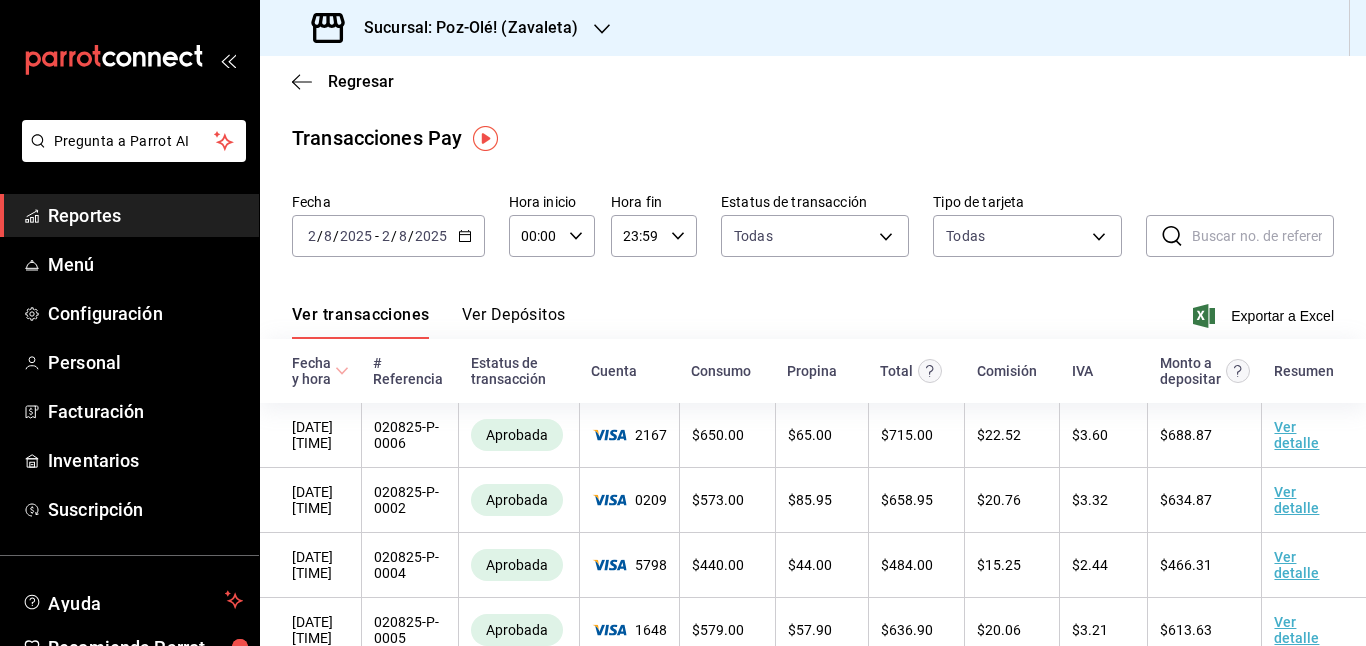 click 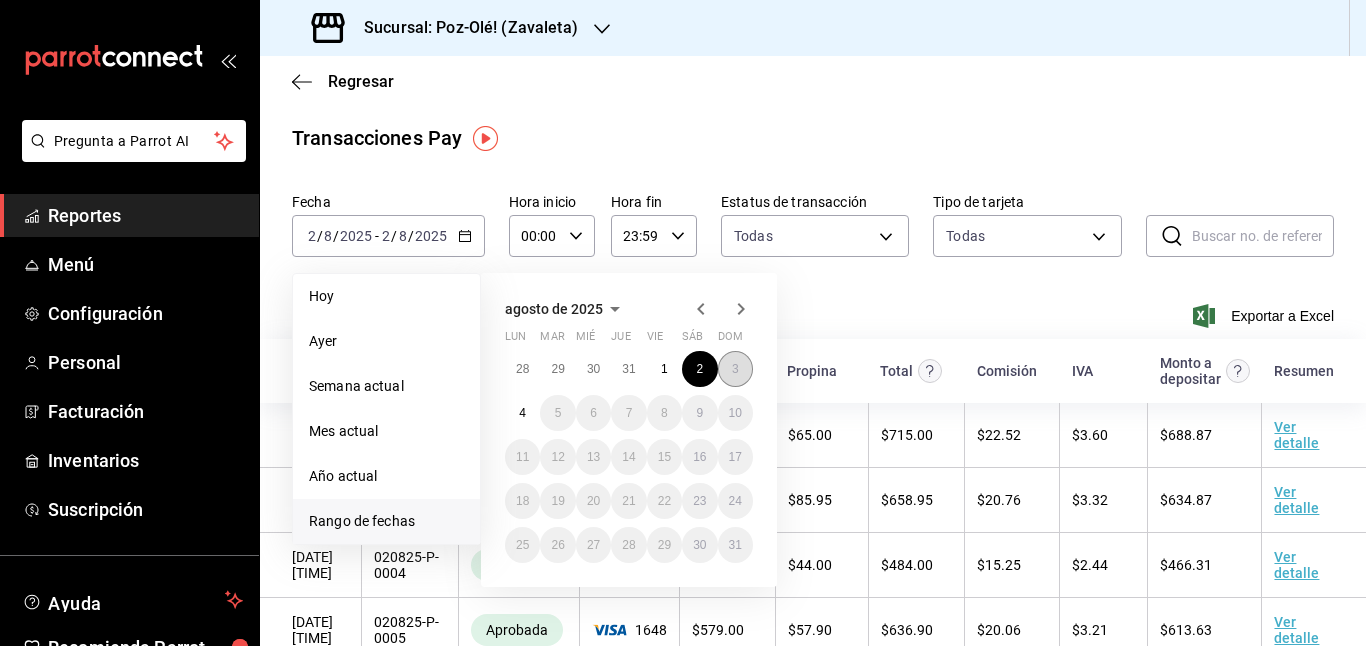click on "3" at bounding box center [735, 369] 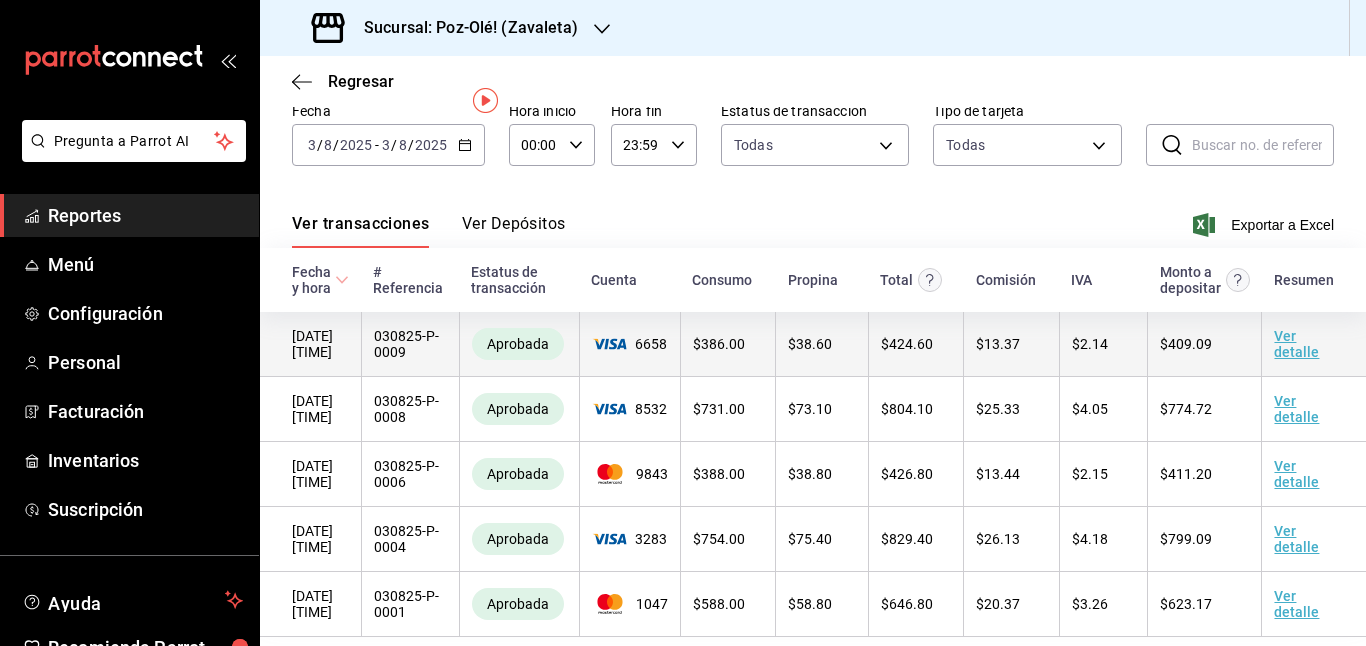 scroll, scrollTop: 0, scrollLeft: 0, axis: both 